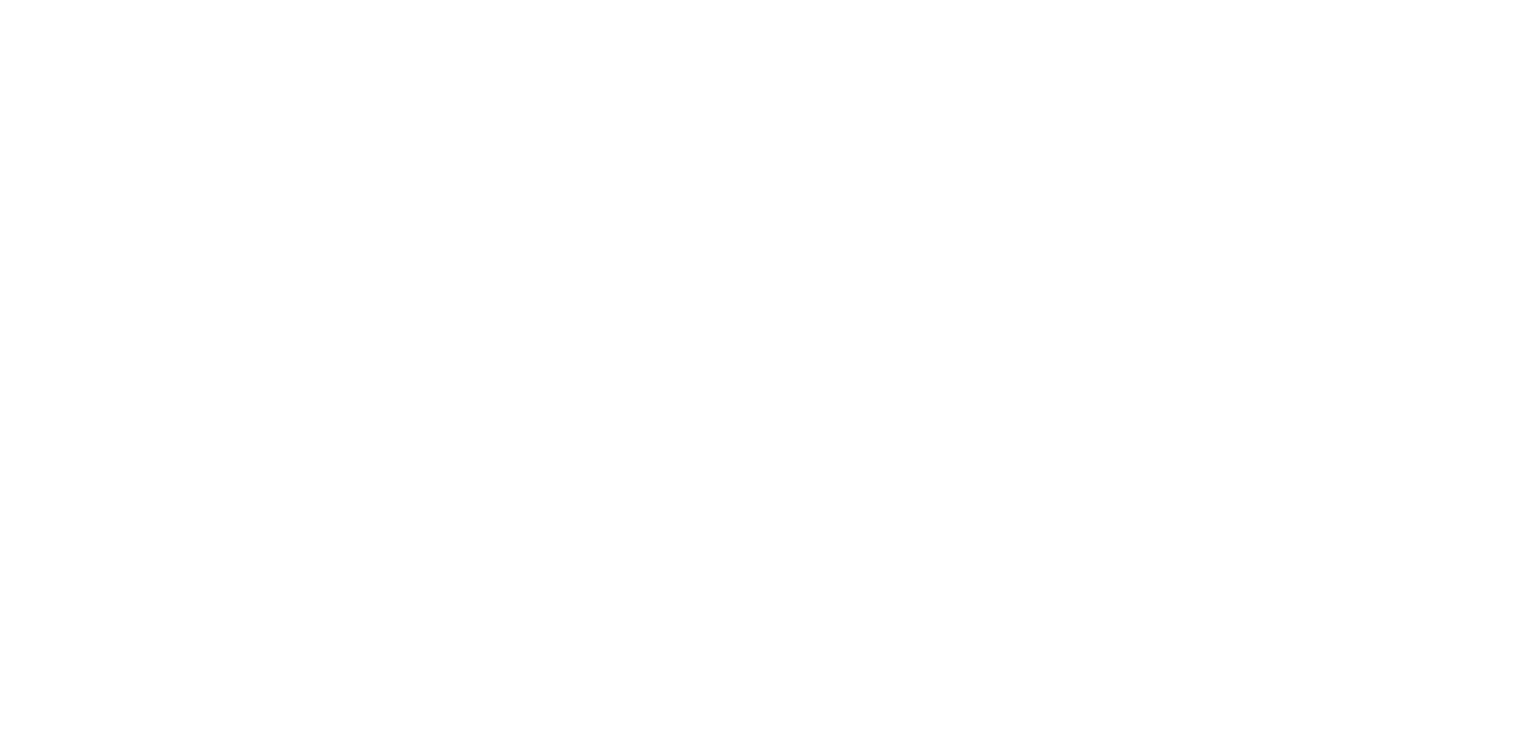 scroll, scrollTop: 0, scrollLeft: 0, axis: both 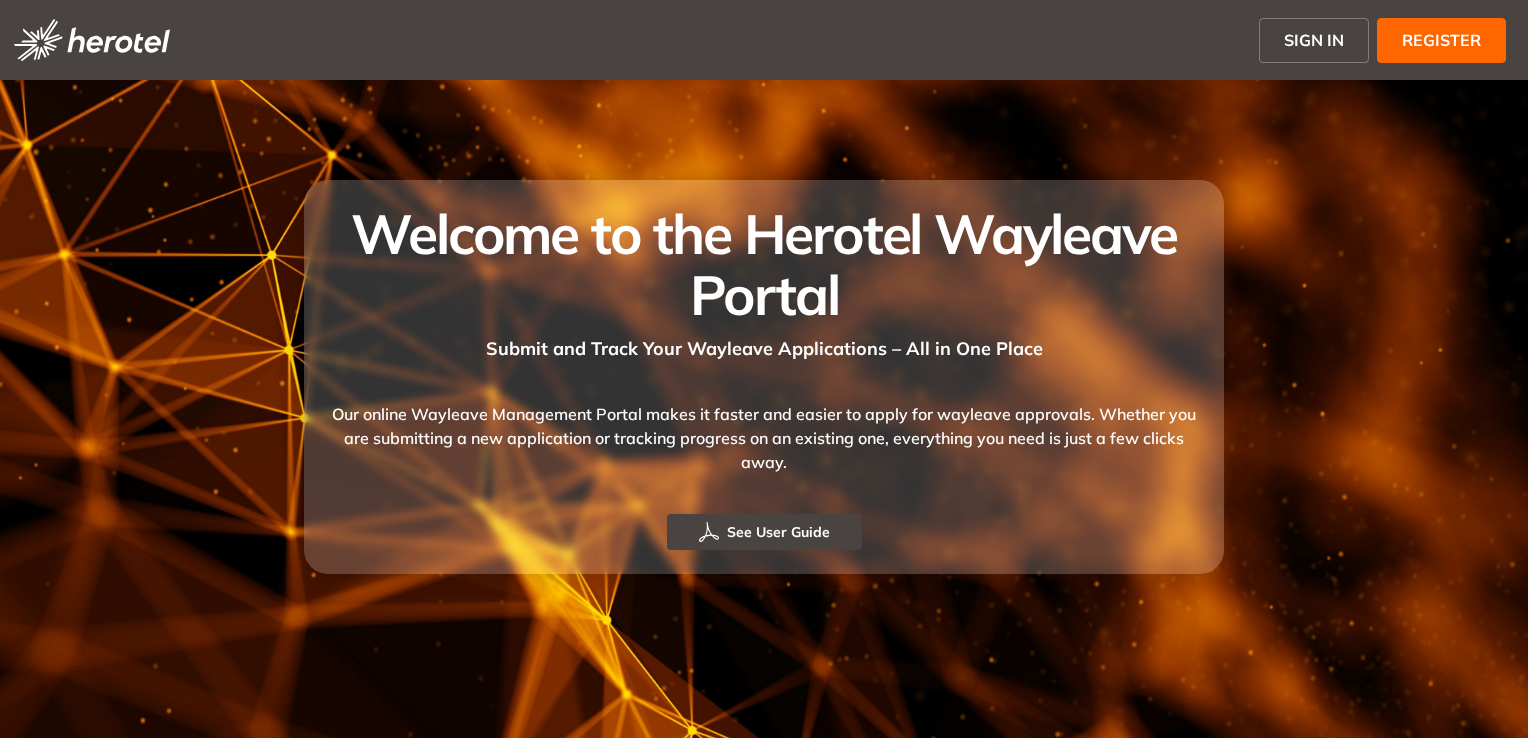 click on "SIGN IN" at bounding box center (1314, 40) 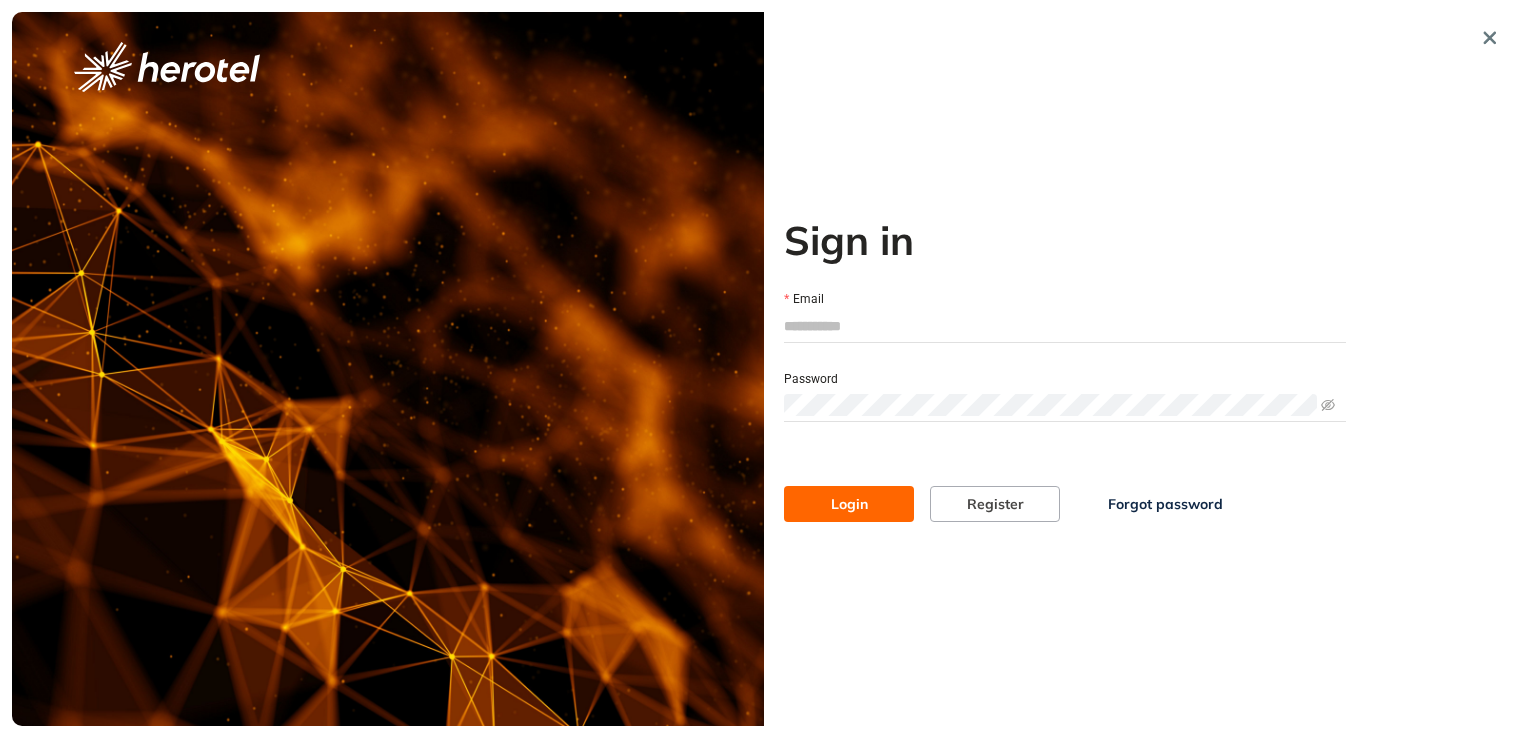 click on "Email" at bounding box center [1065, 326] 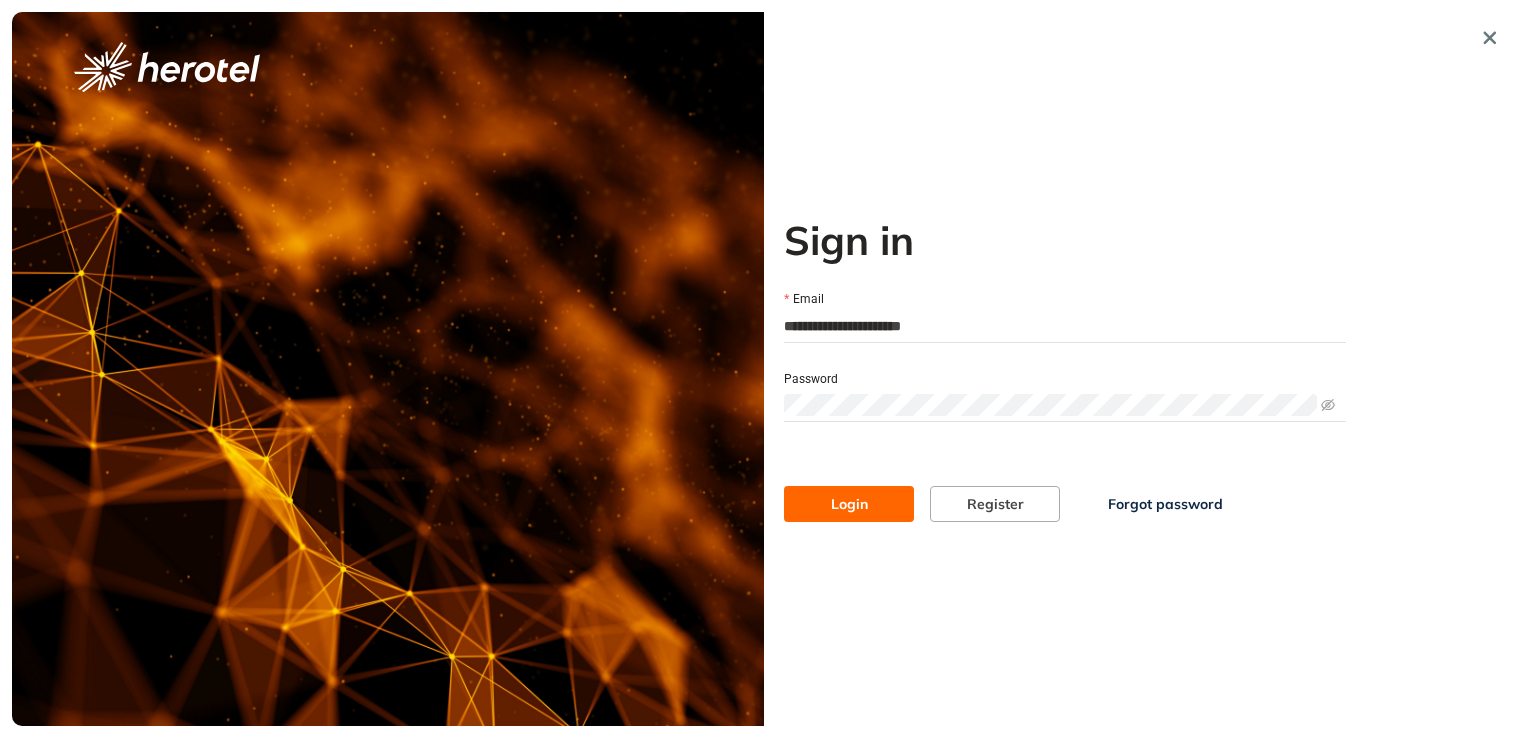 click on "Login" at bounding box center [849, 504] 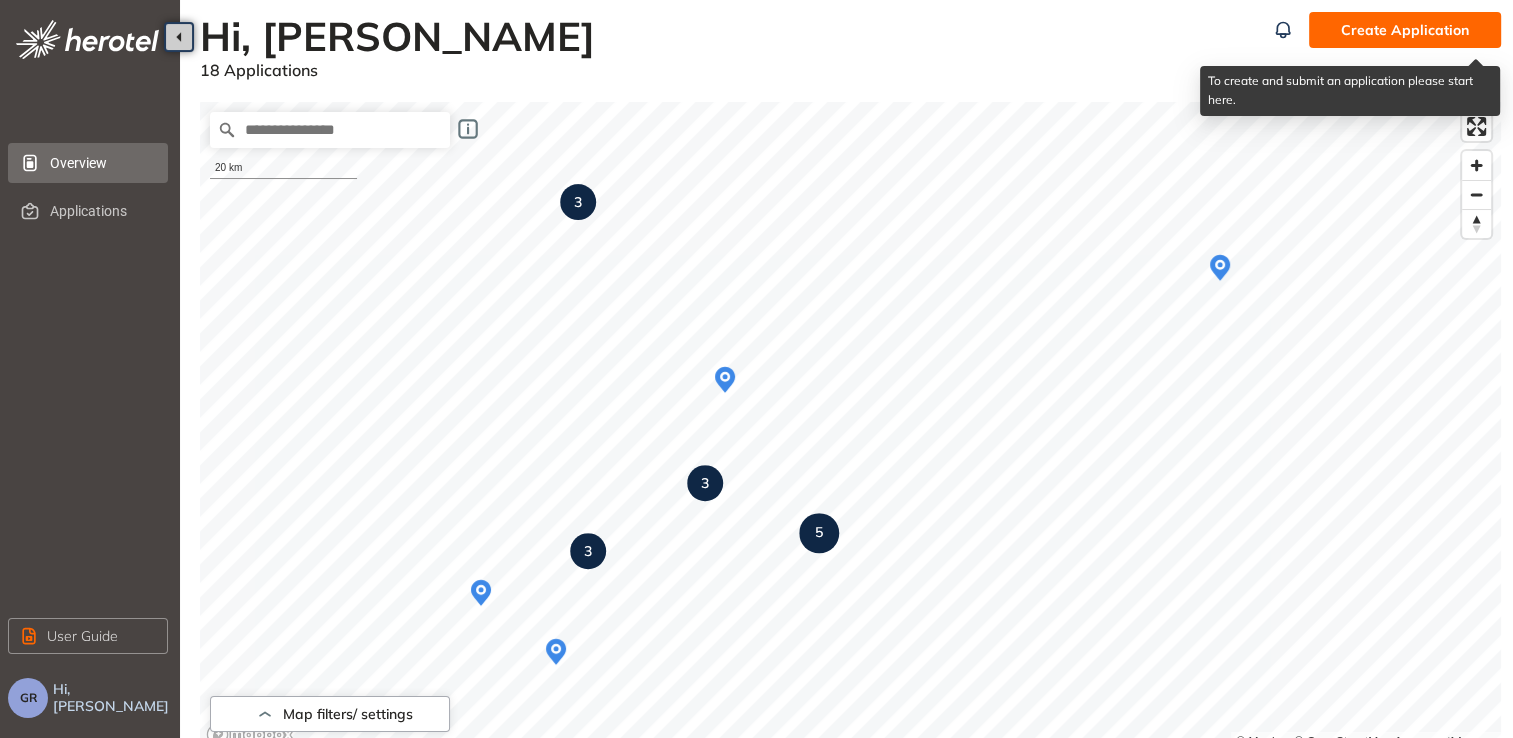 click on "Create Application" at bounding box center (1405, 30) 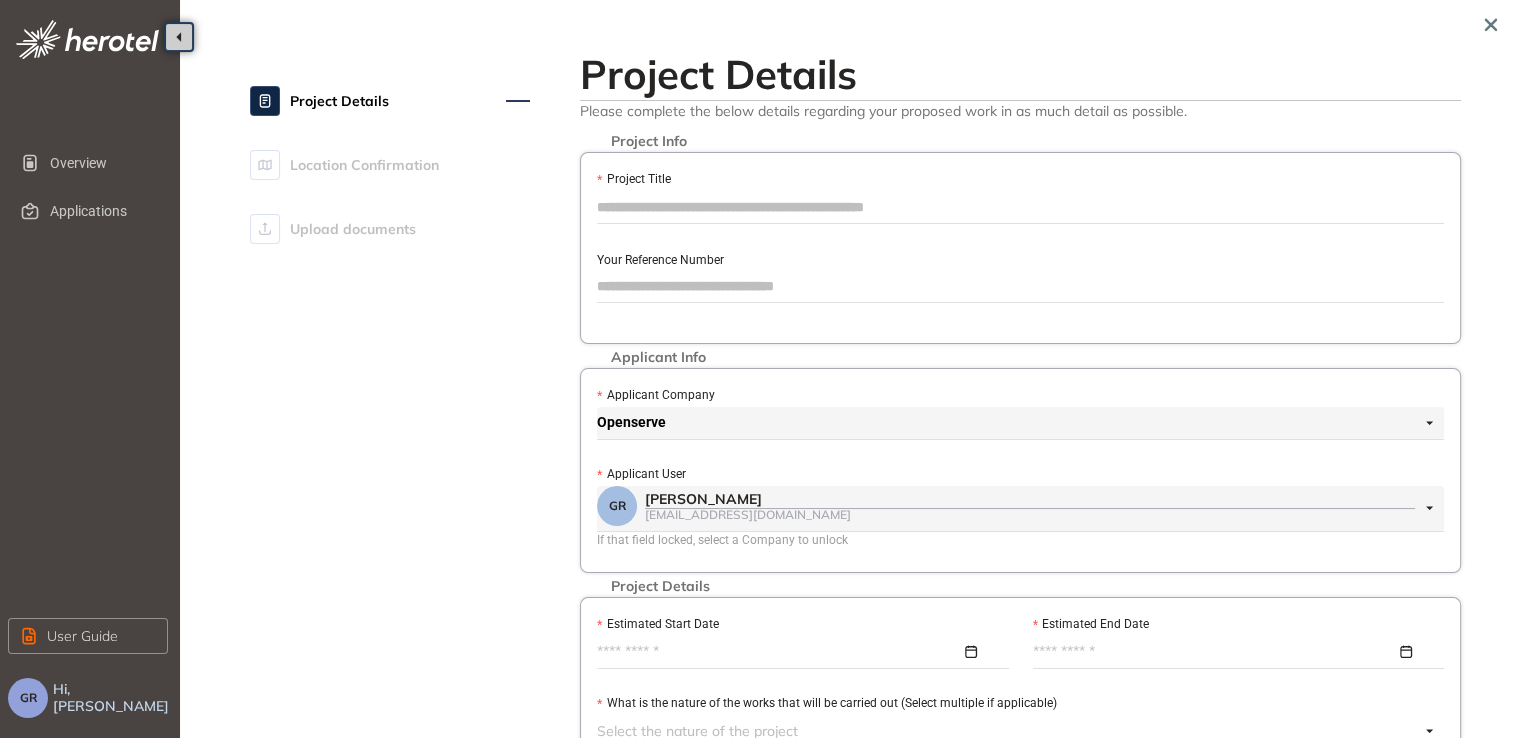 click on "Project Title" at bounding box center (1020, 207) 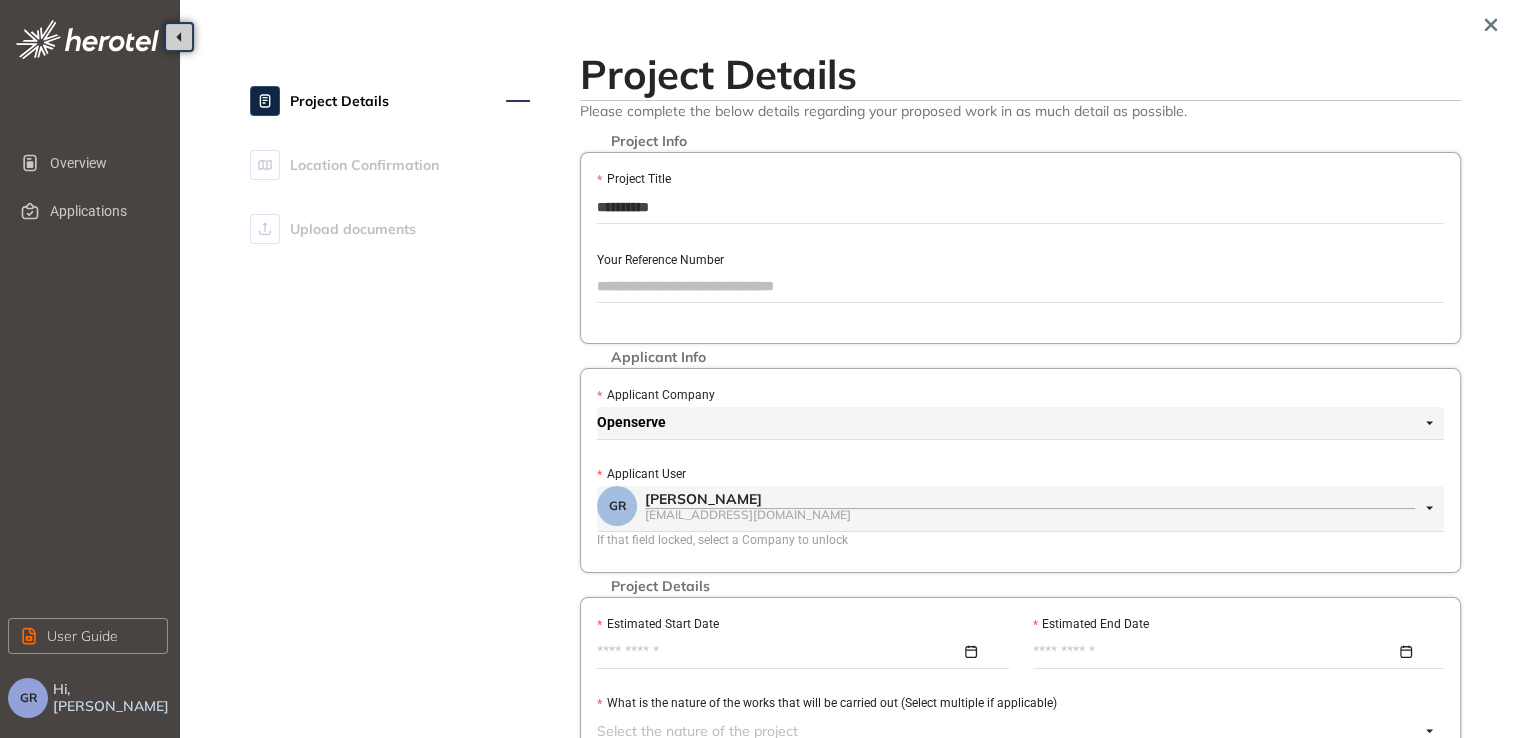type on "**********" 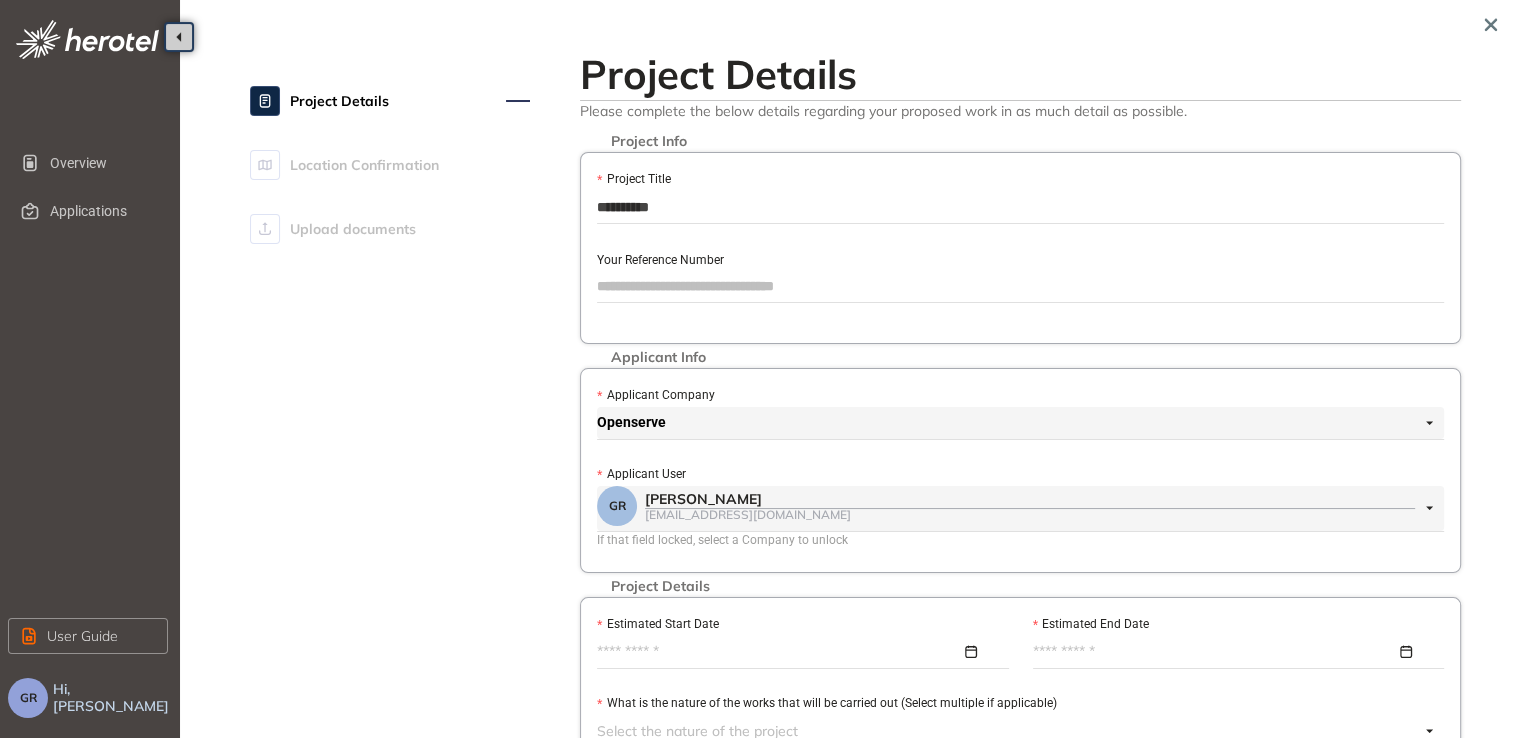 click on "Your Reference Number" at bounding box center [1020, 259] 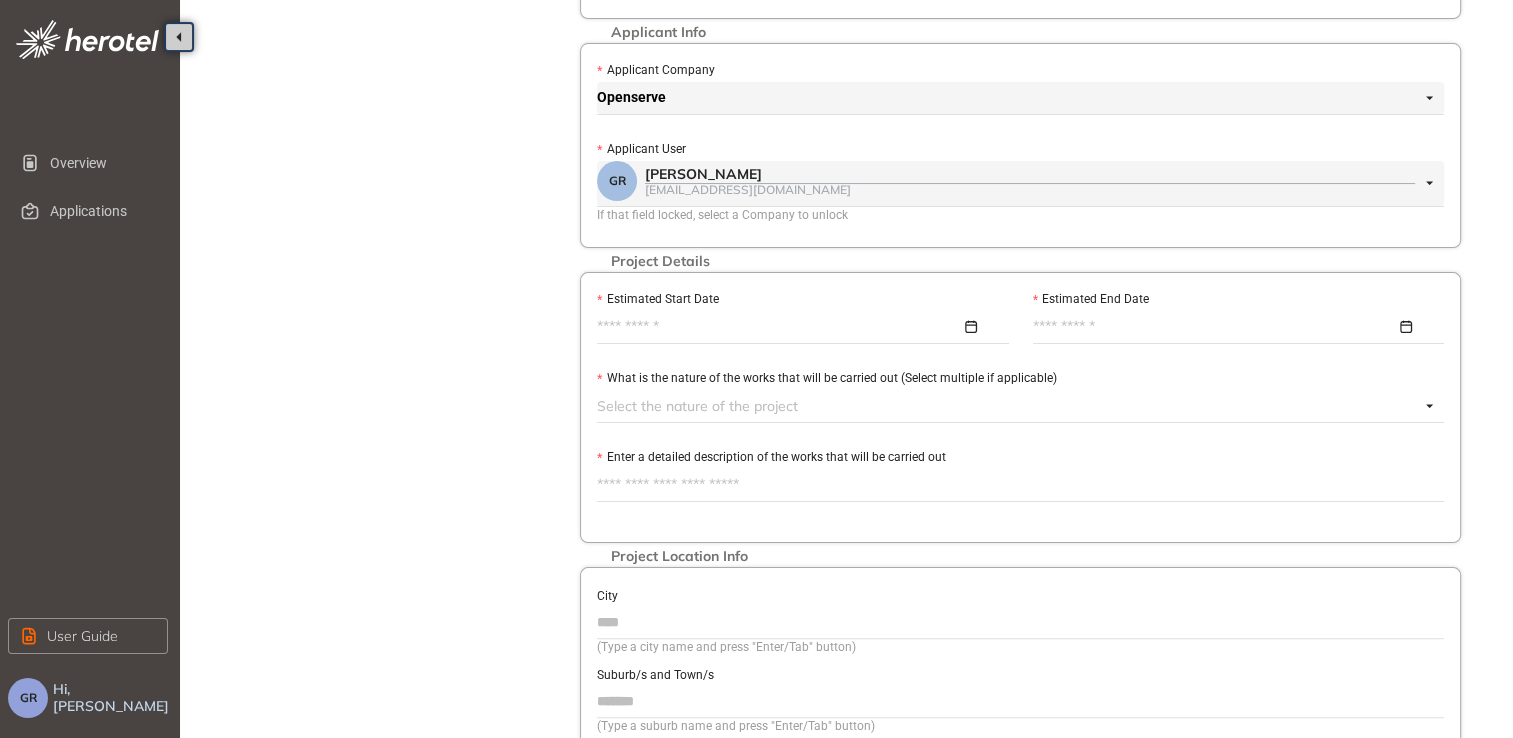 scroll, scrollTop: 300, scrollLeft: 0, axis: vertical 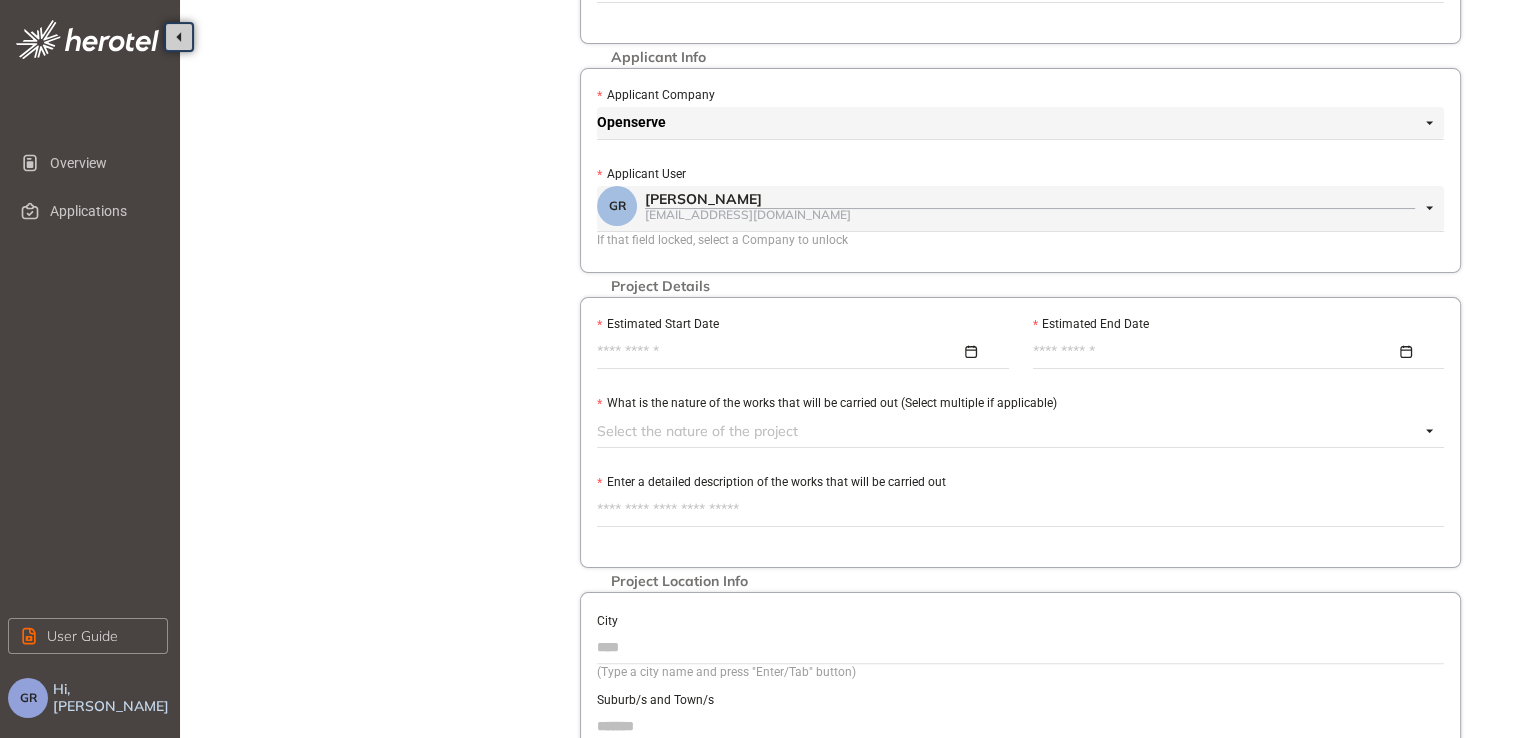 type on "*********" 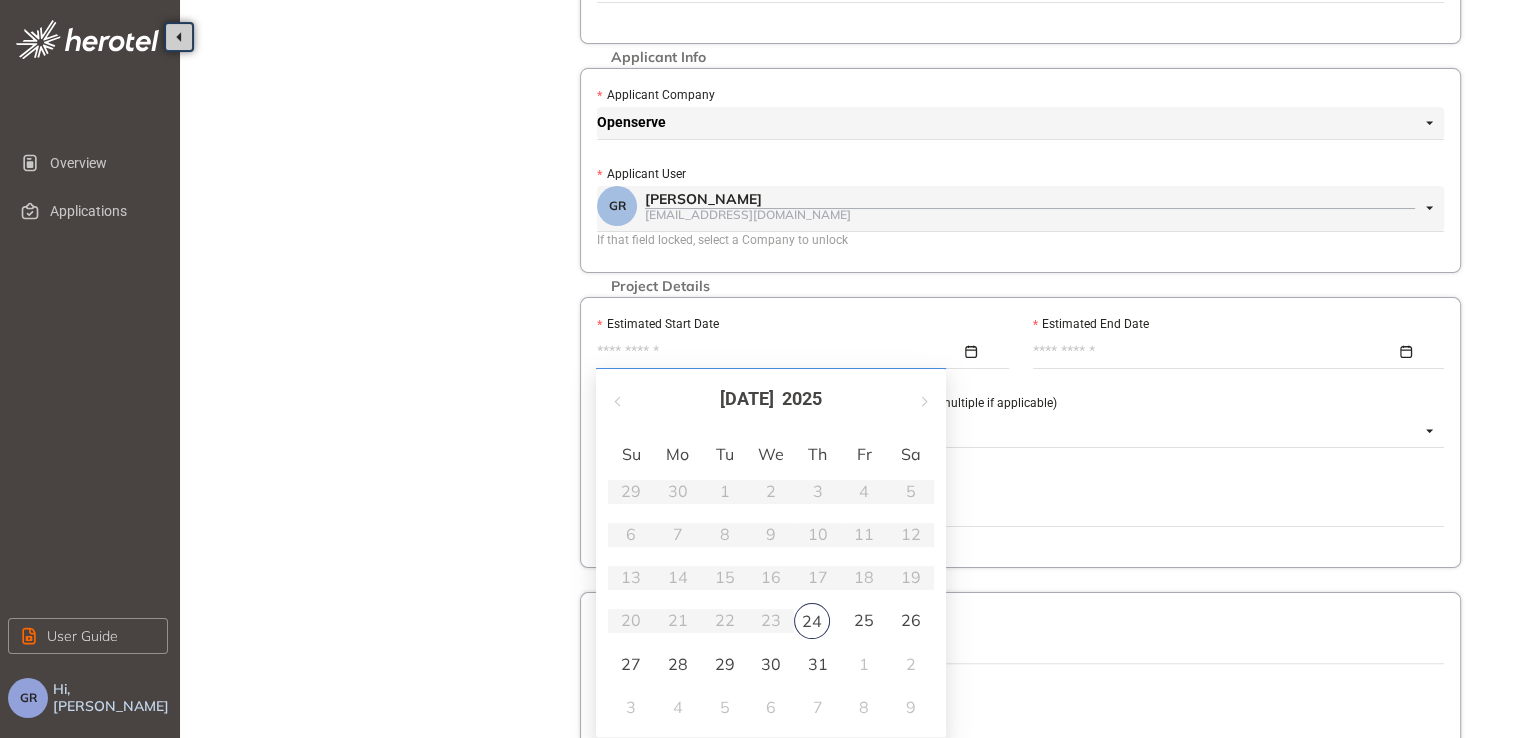 type on "**********" 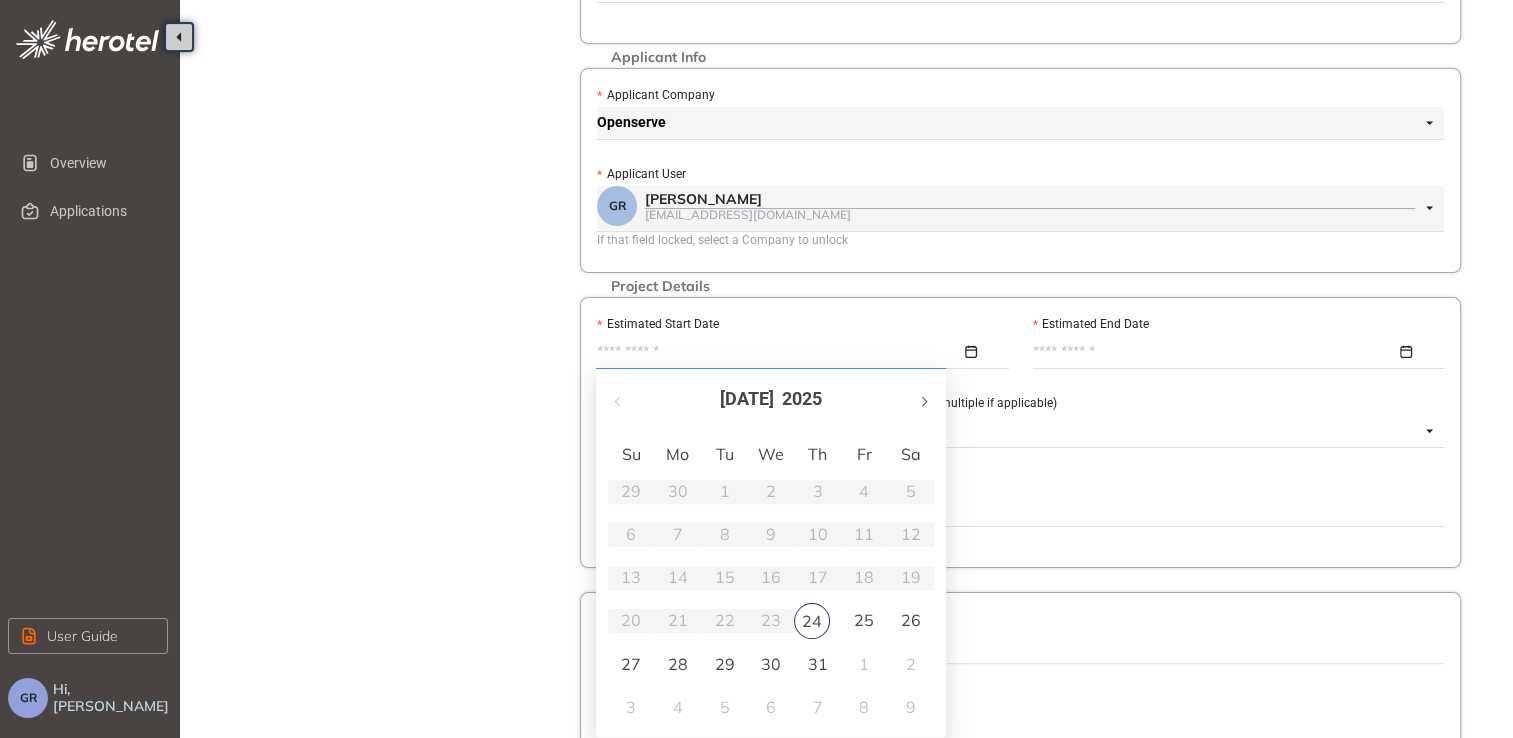 click at bounding box center (923, 399) 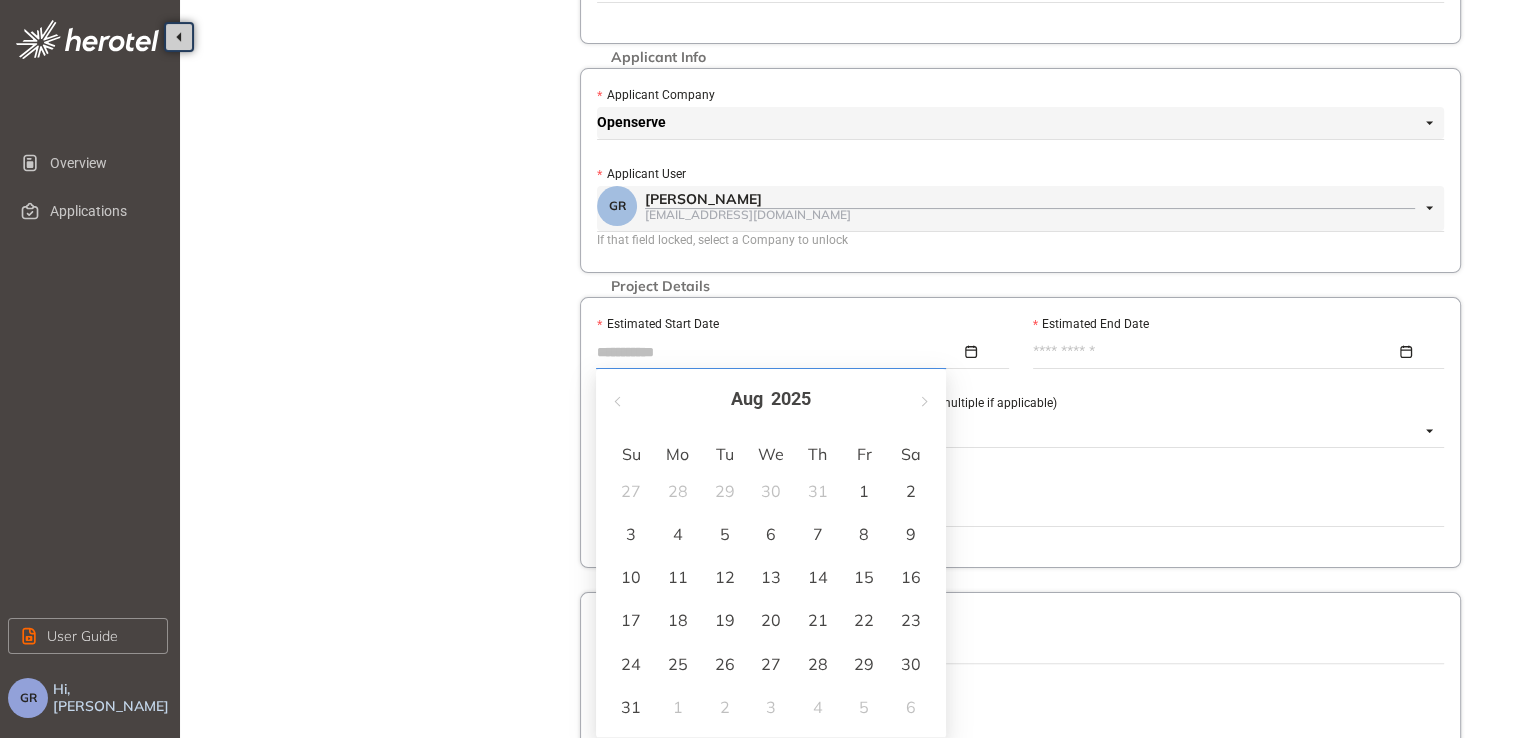 type on "**********" 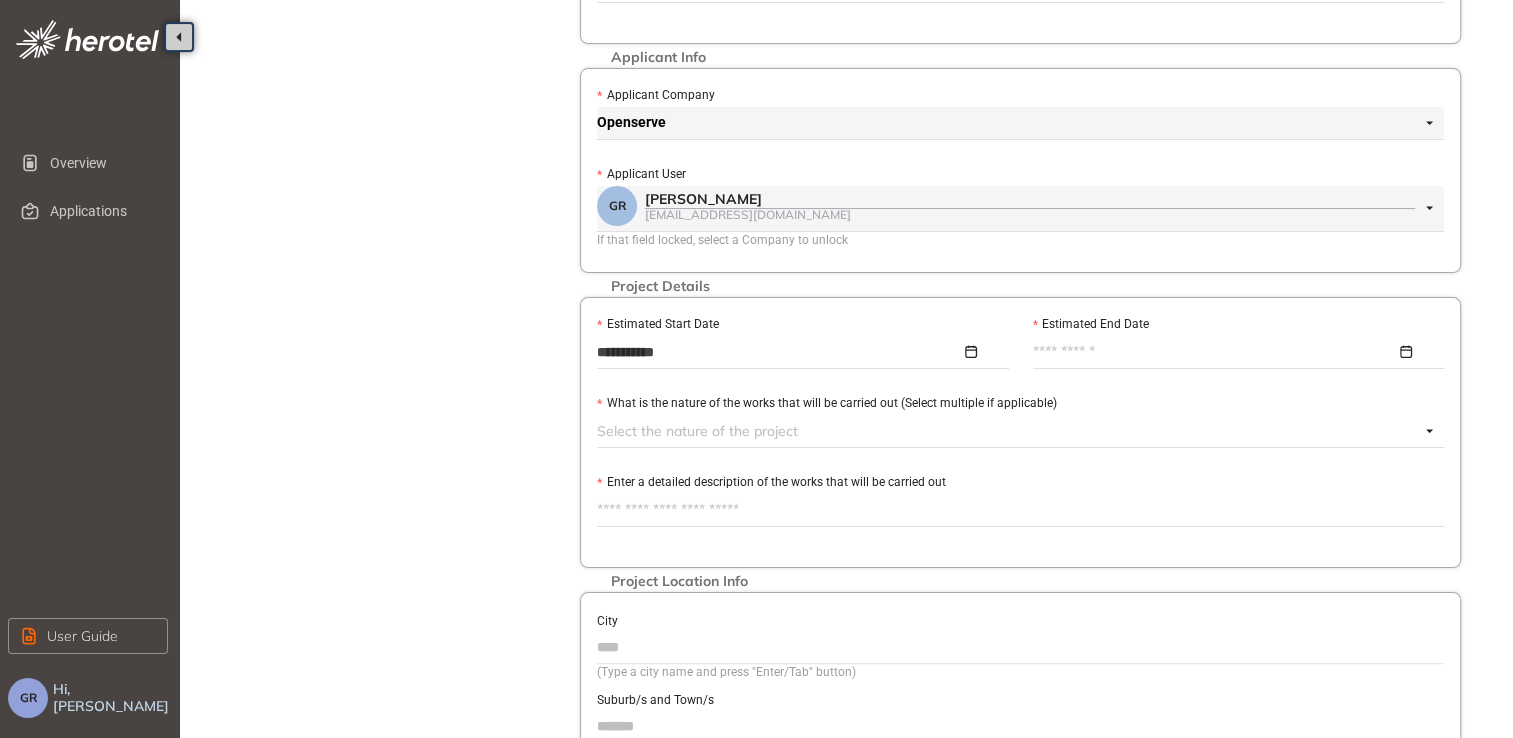 click at bounding box center (1233, 352) 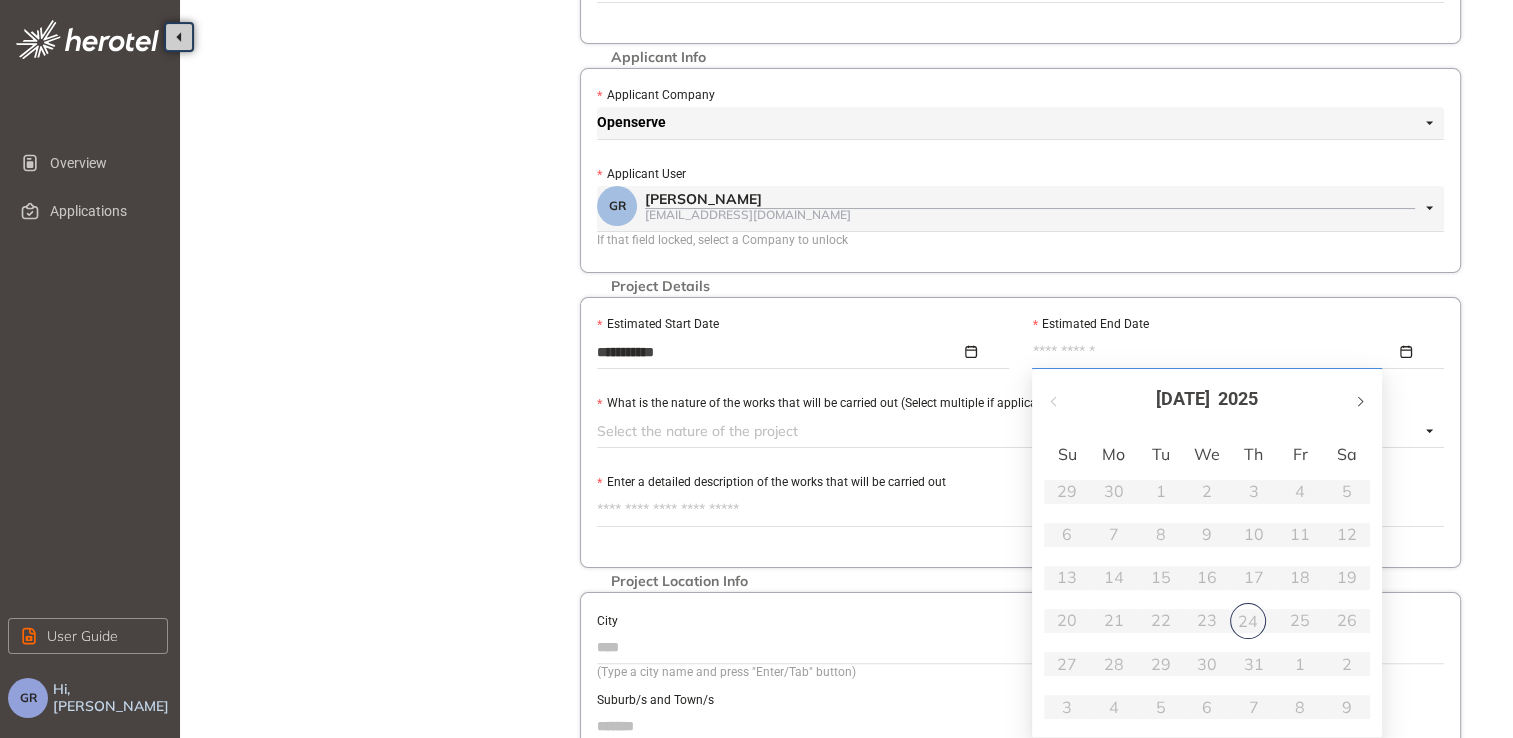 click at bounding box center [1359, 399] 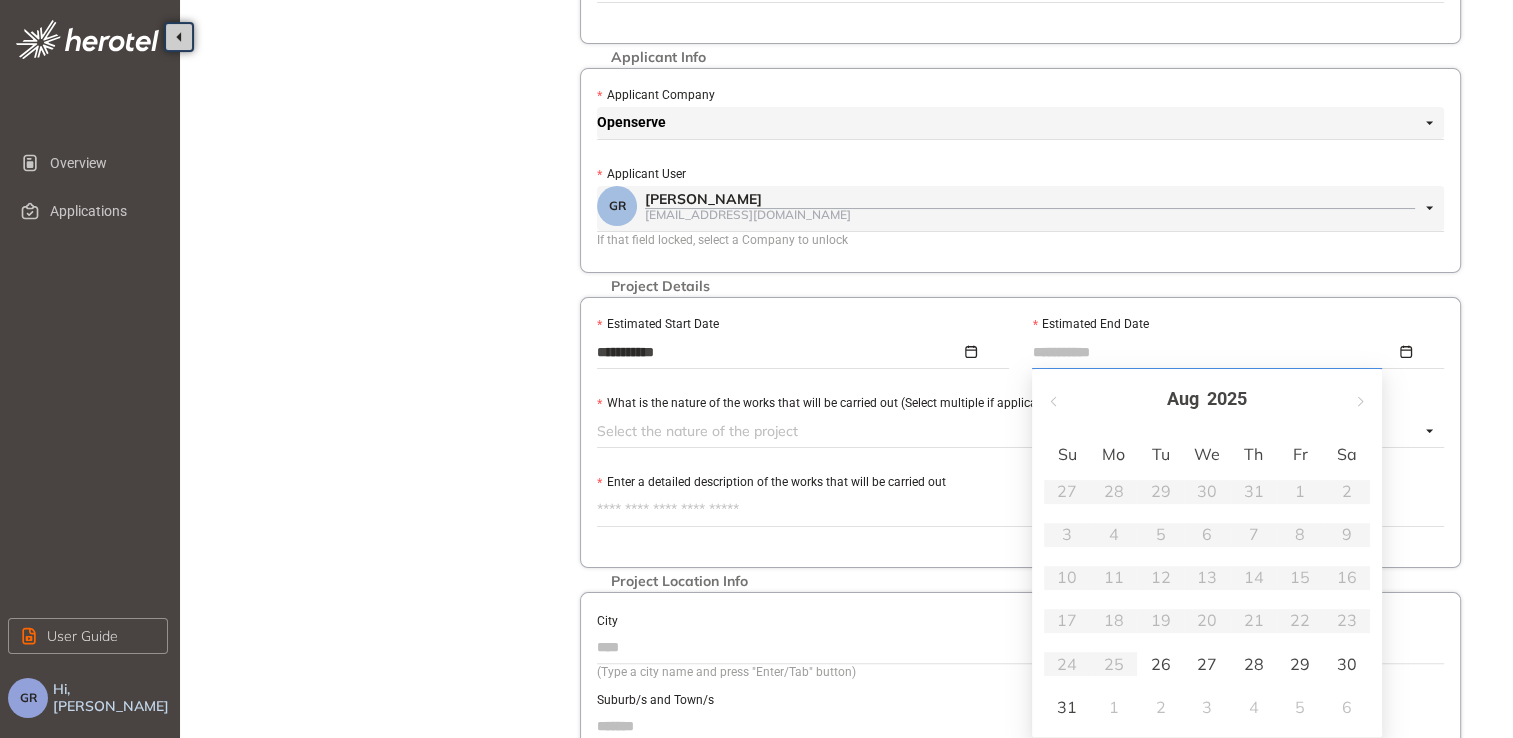 type on "**********" 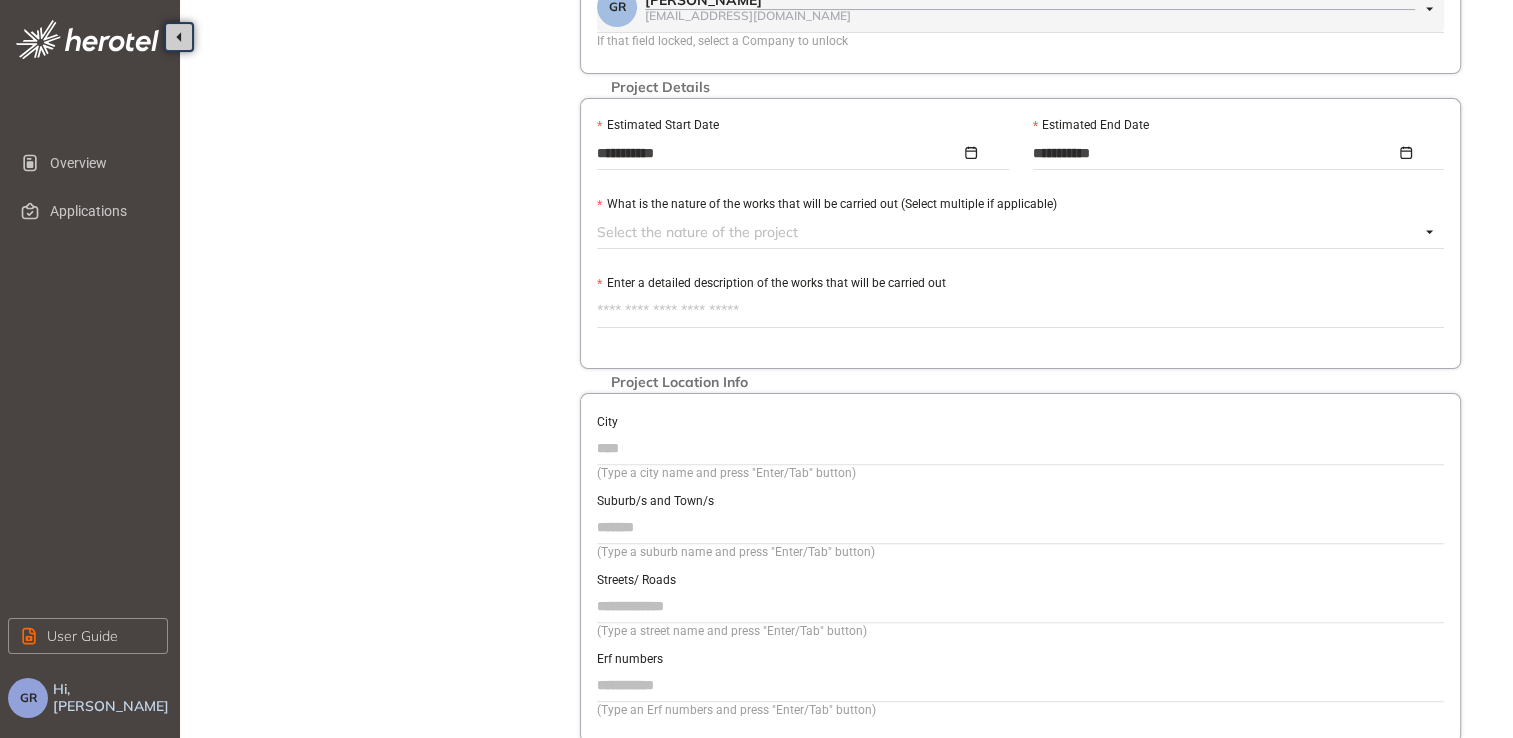 scroll, scrollTop: 500, scrollLeft: 0, axis: vertical 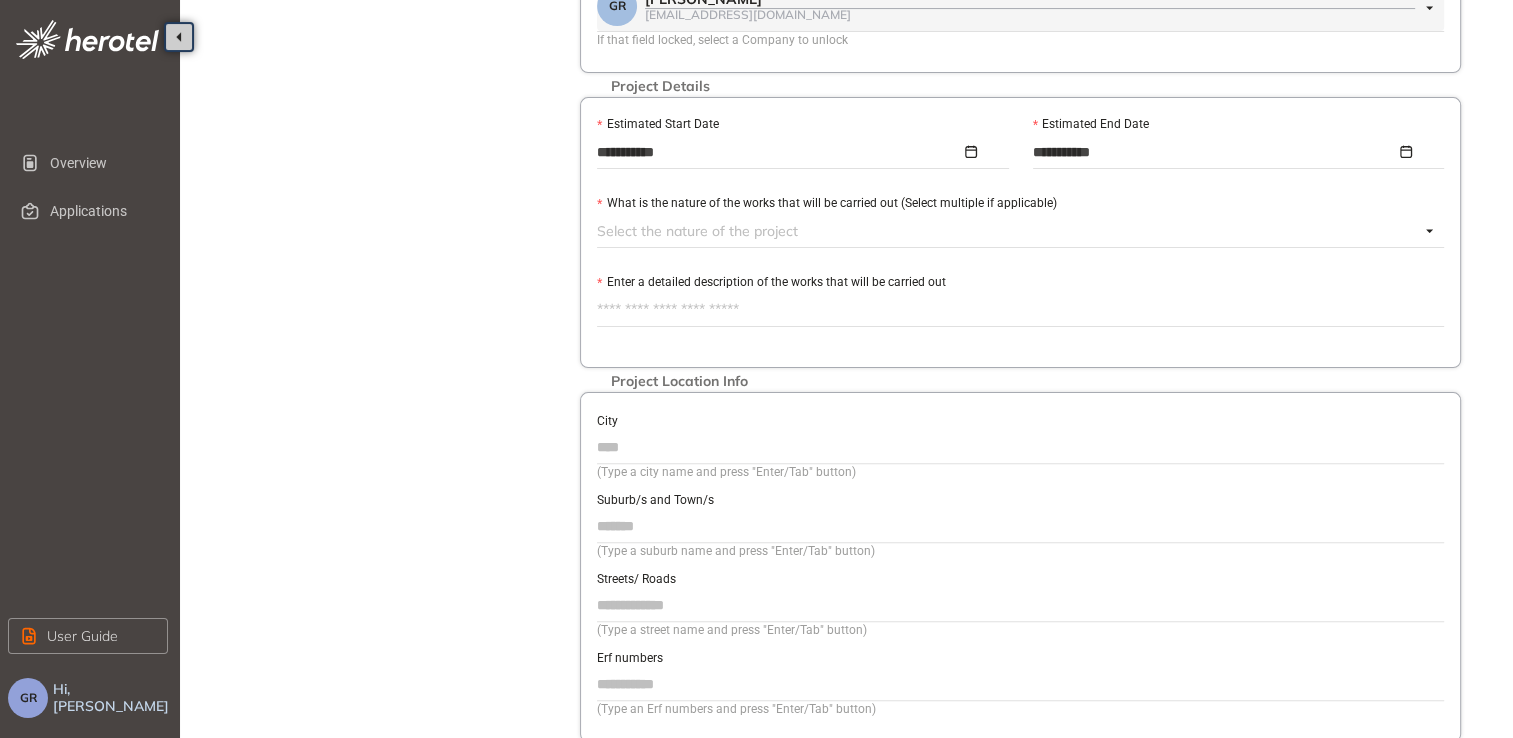 click at bounding box center (1008, 231) 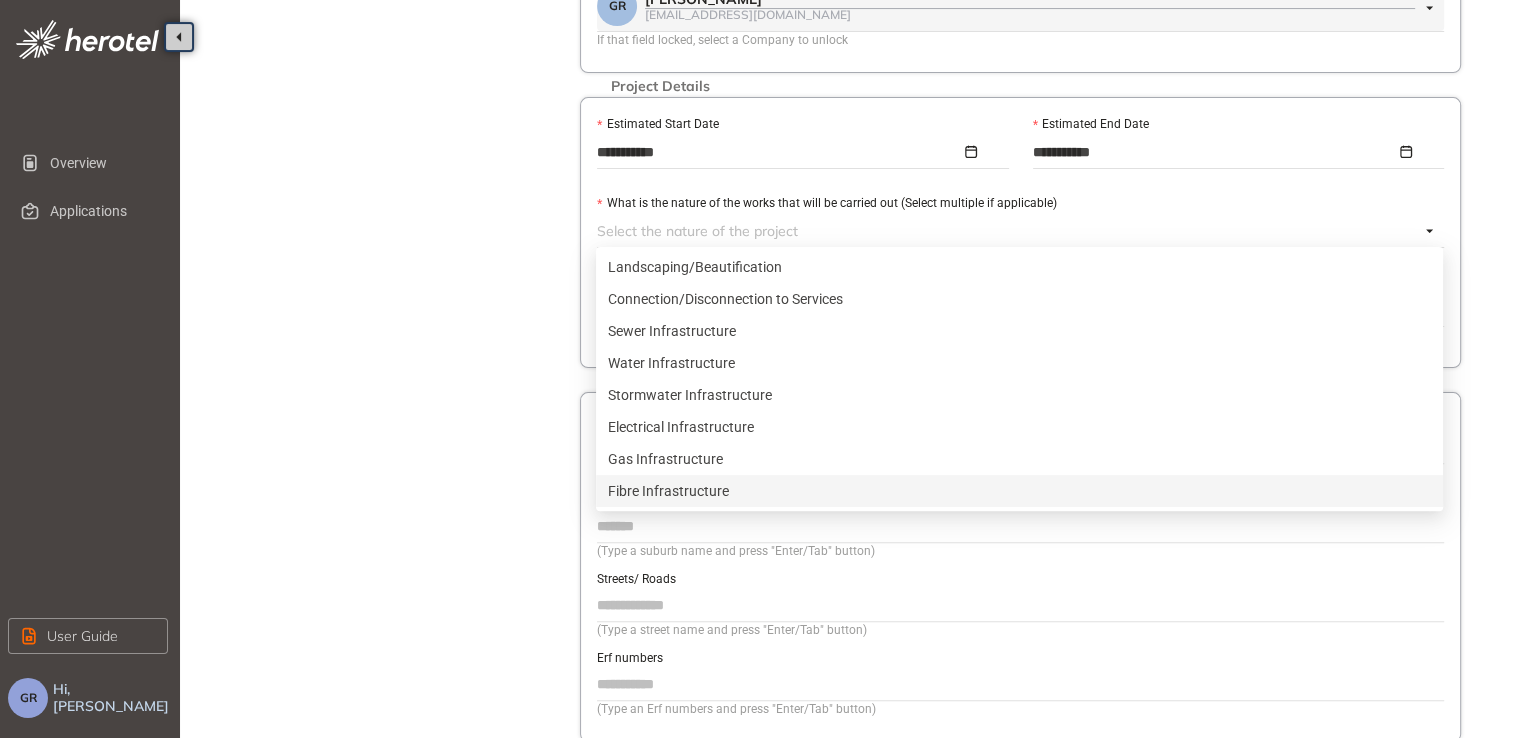 click on "Fibre Infrastructure" at bounding box center (1019, 491) 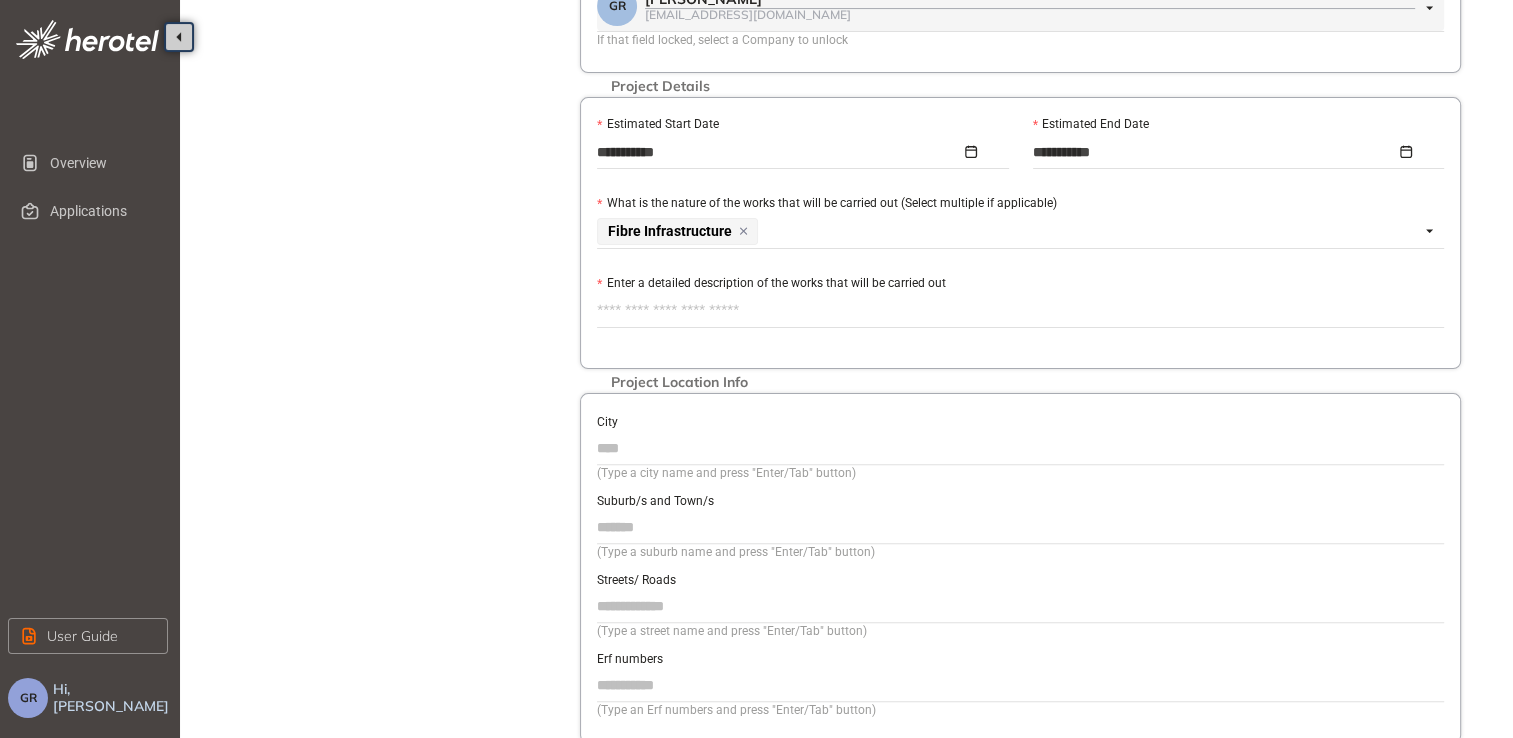 click on "Project Details Location Confirmation Upload documents" at bounding box center [390, 187] 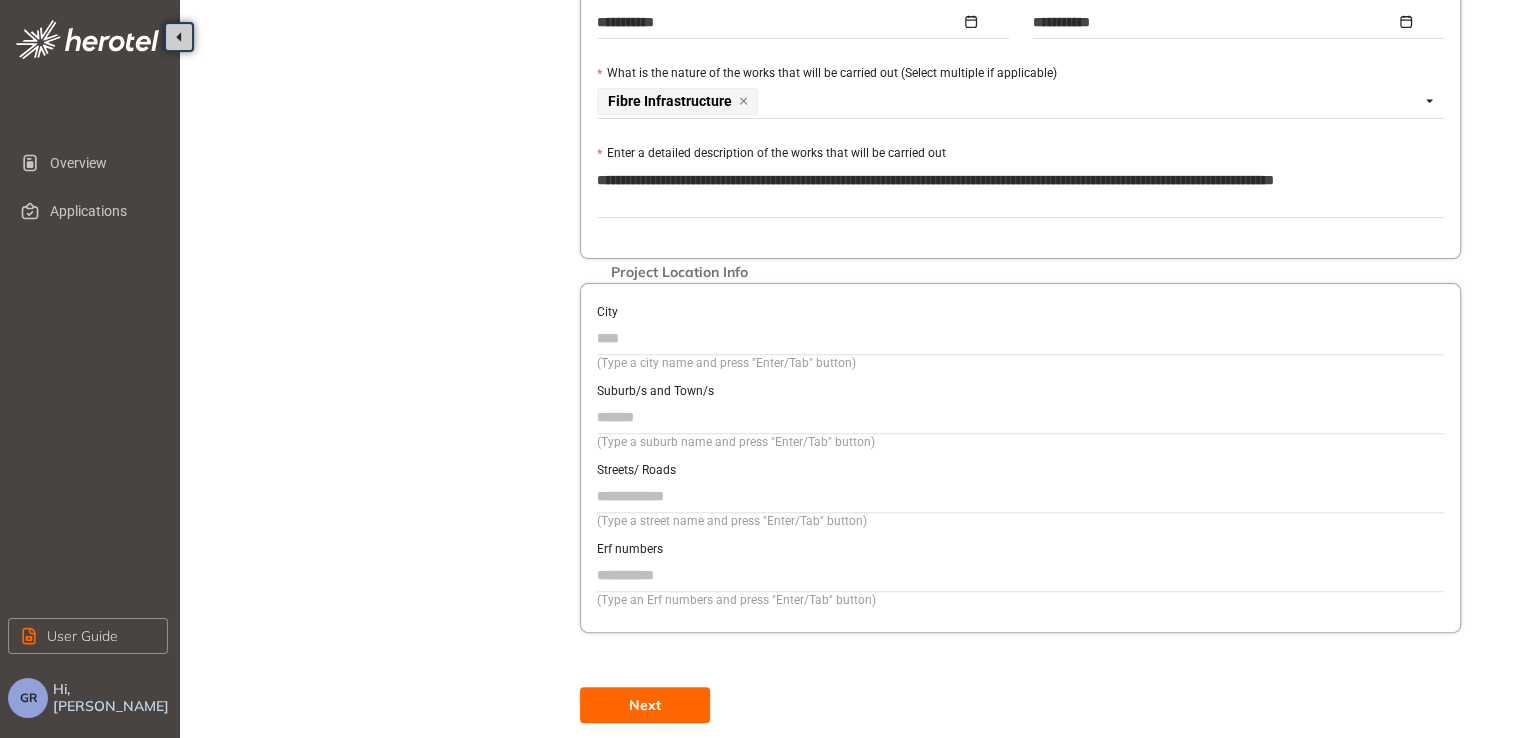 scroll, scrollTop: 660, scrollLeft: 0, axis: vertical 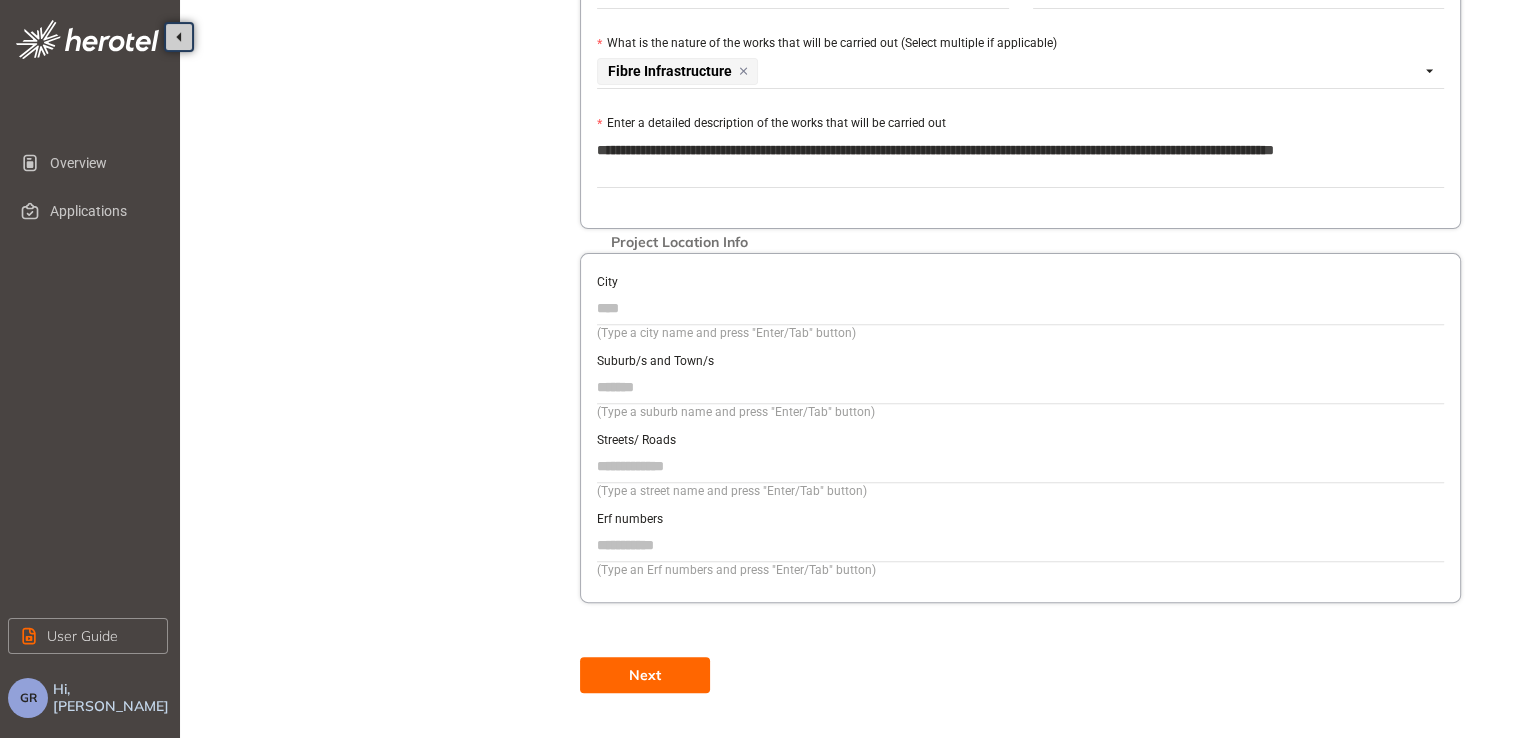 type on "**********" 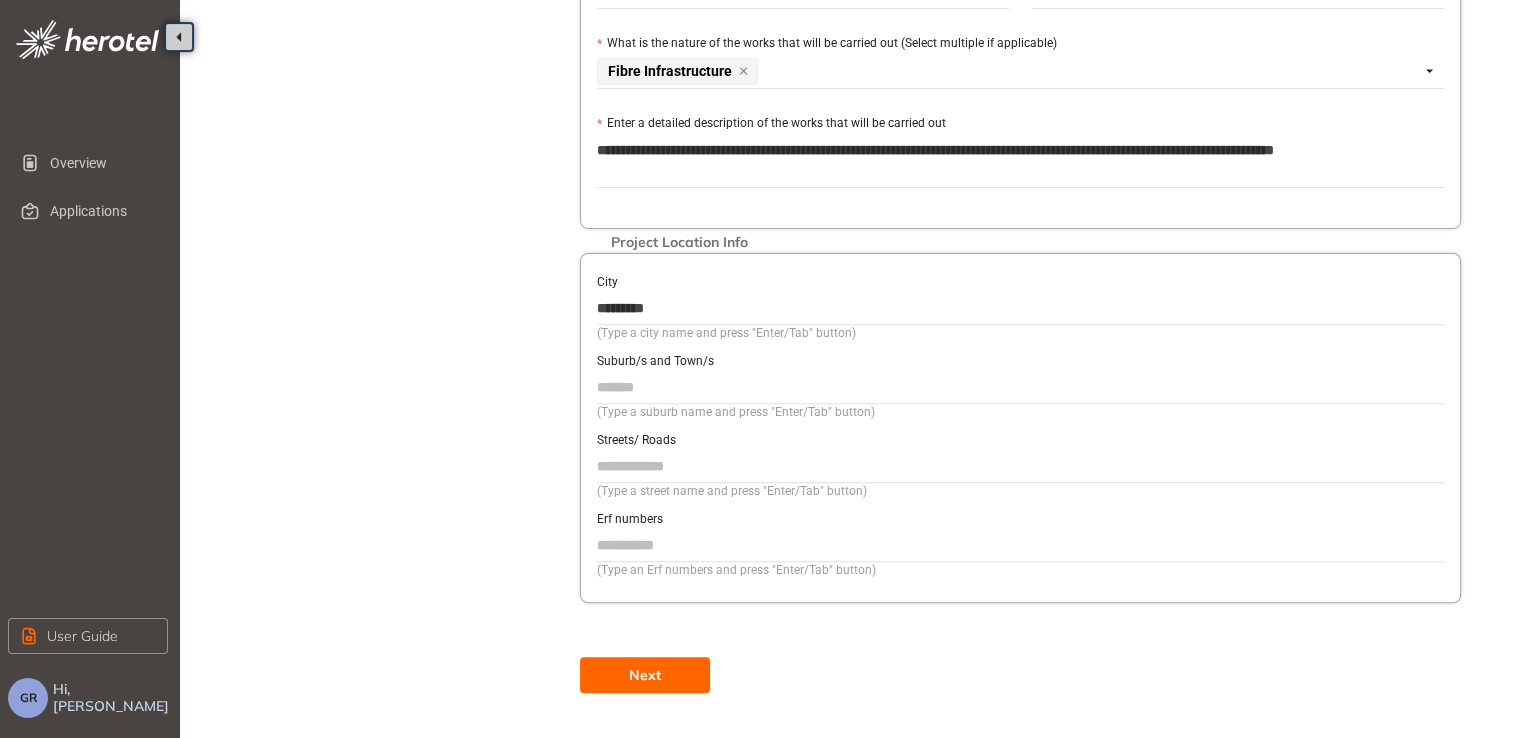 click on "Suburb/s and Town/s" at bounding box center (1020, 387) 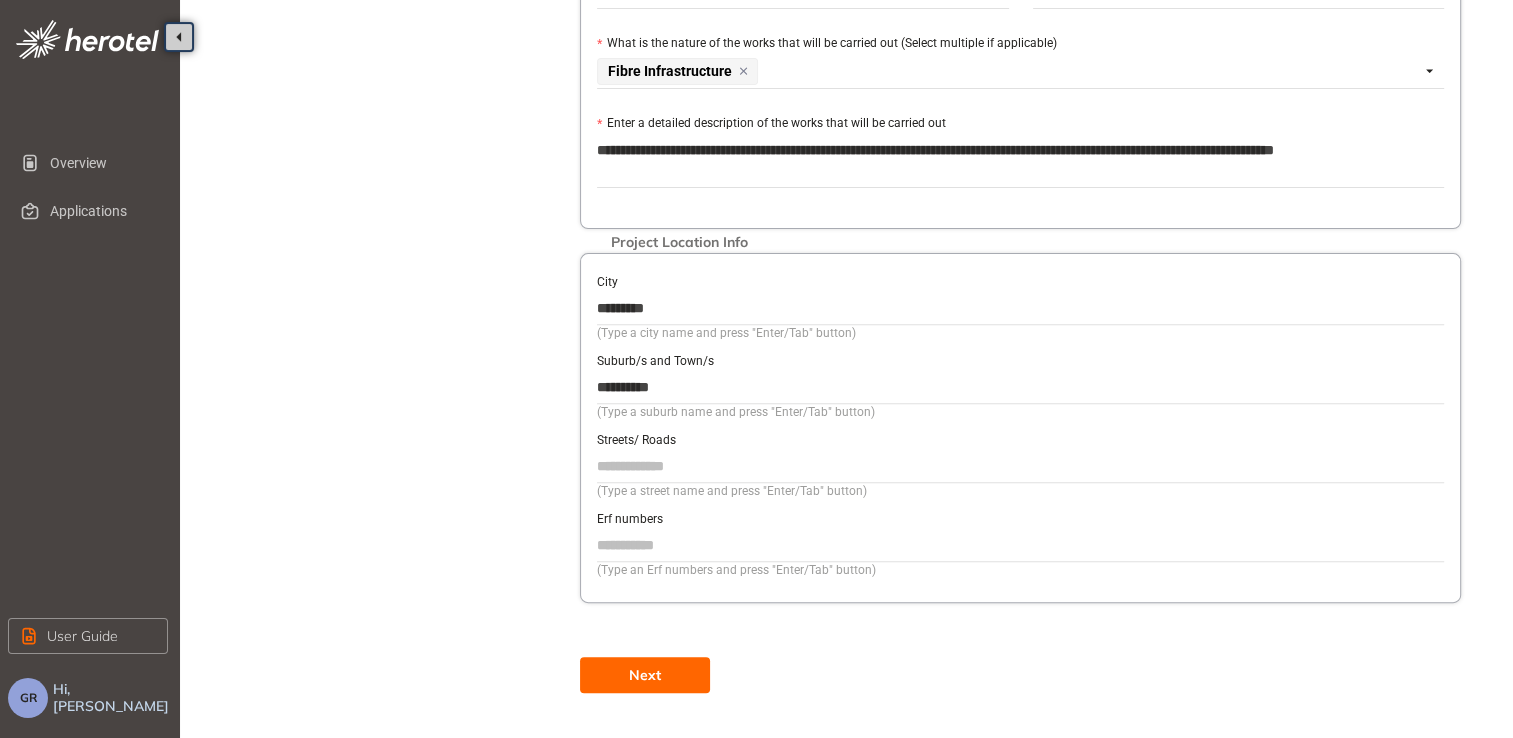 type on "**********" 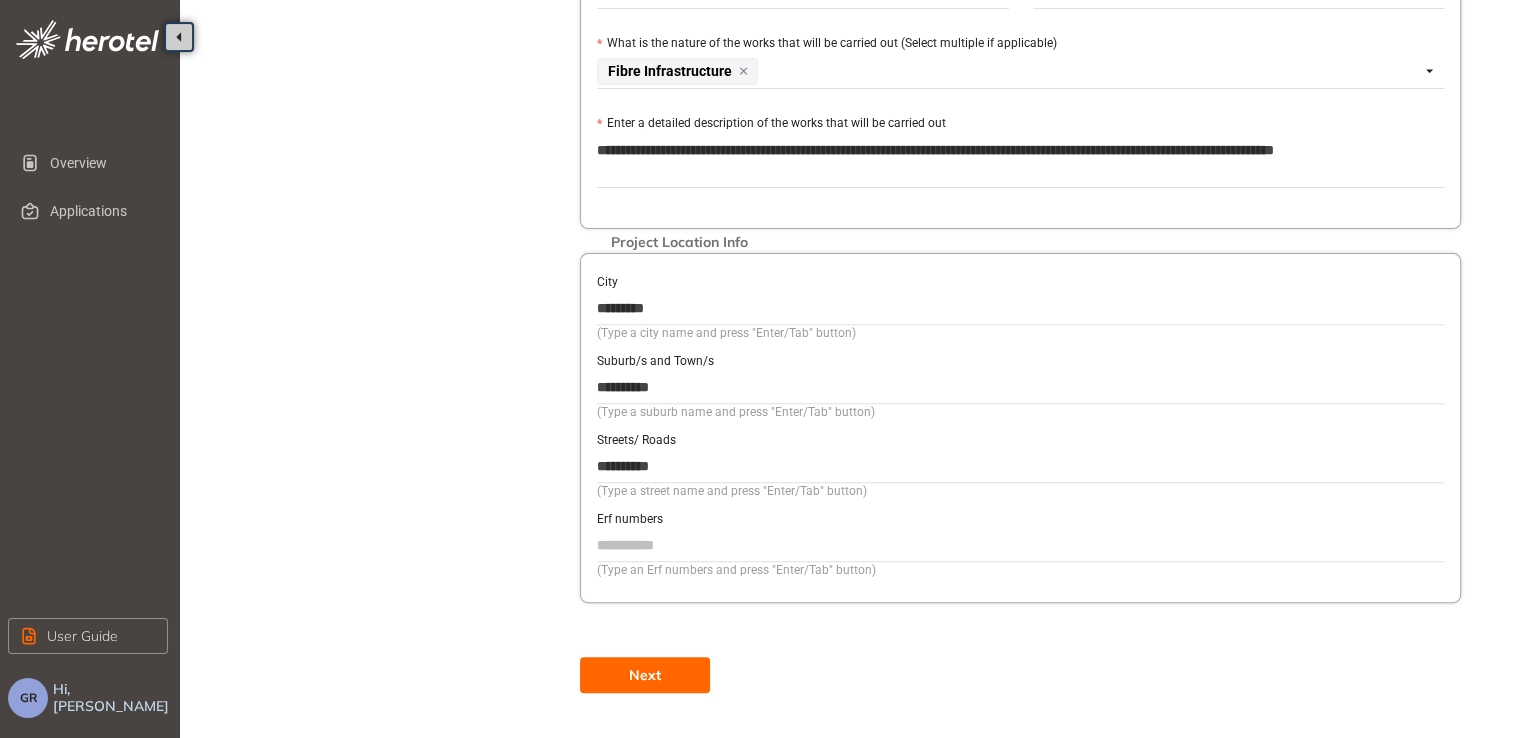 type on "**********" 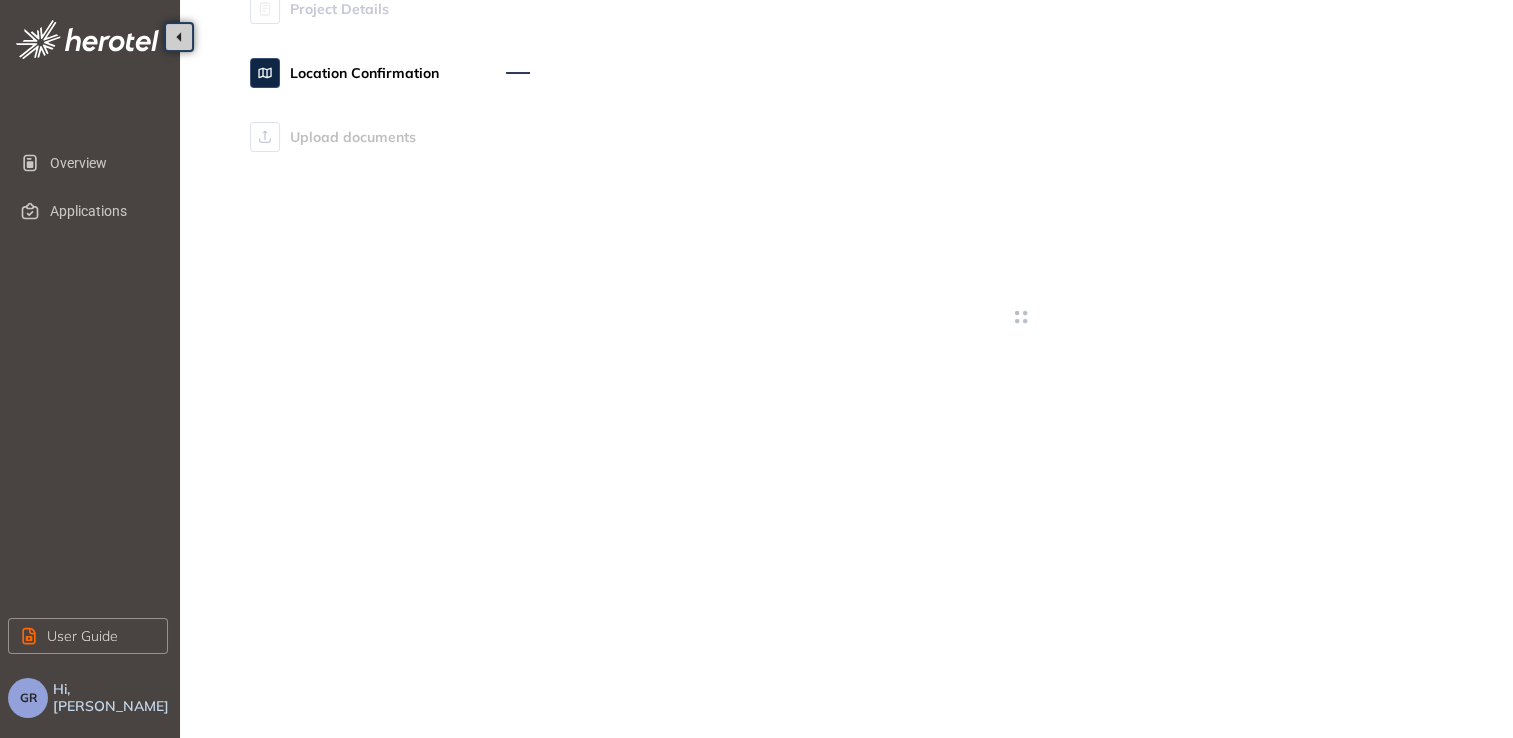 scroll, scrollTop: 92, scrollLeft: 0, axis: vertical 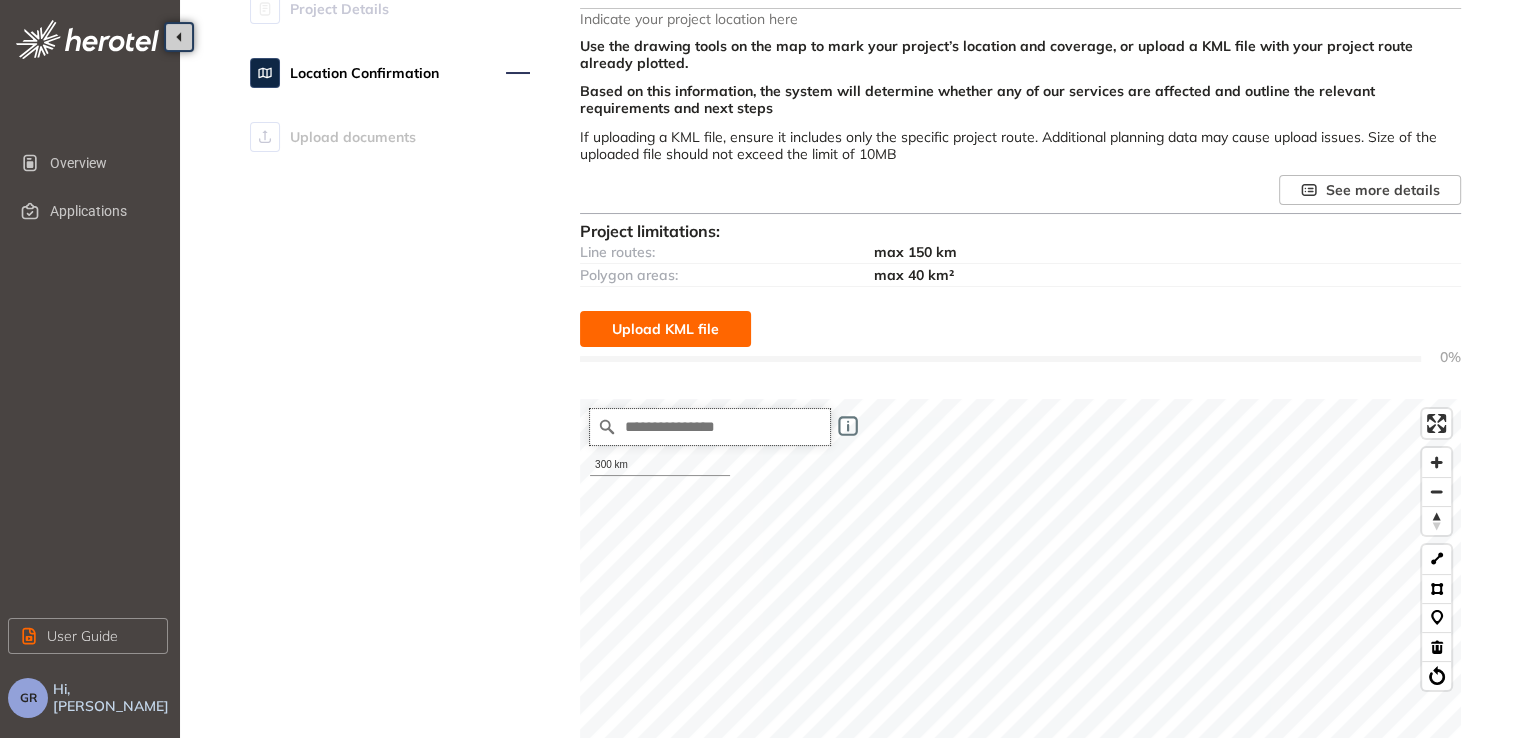 click at bounding box center [710, 427] 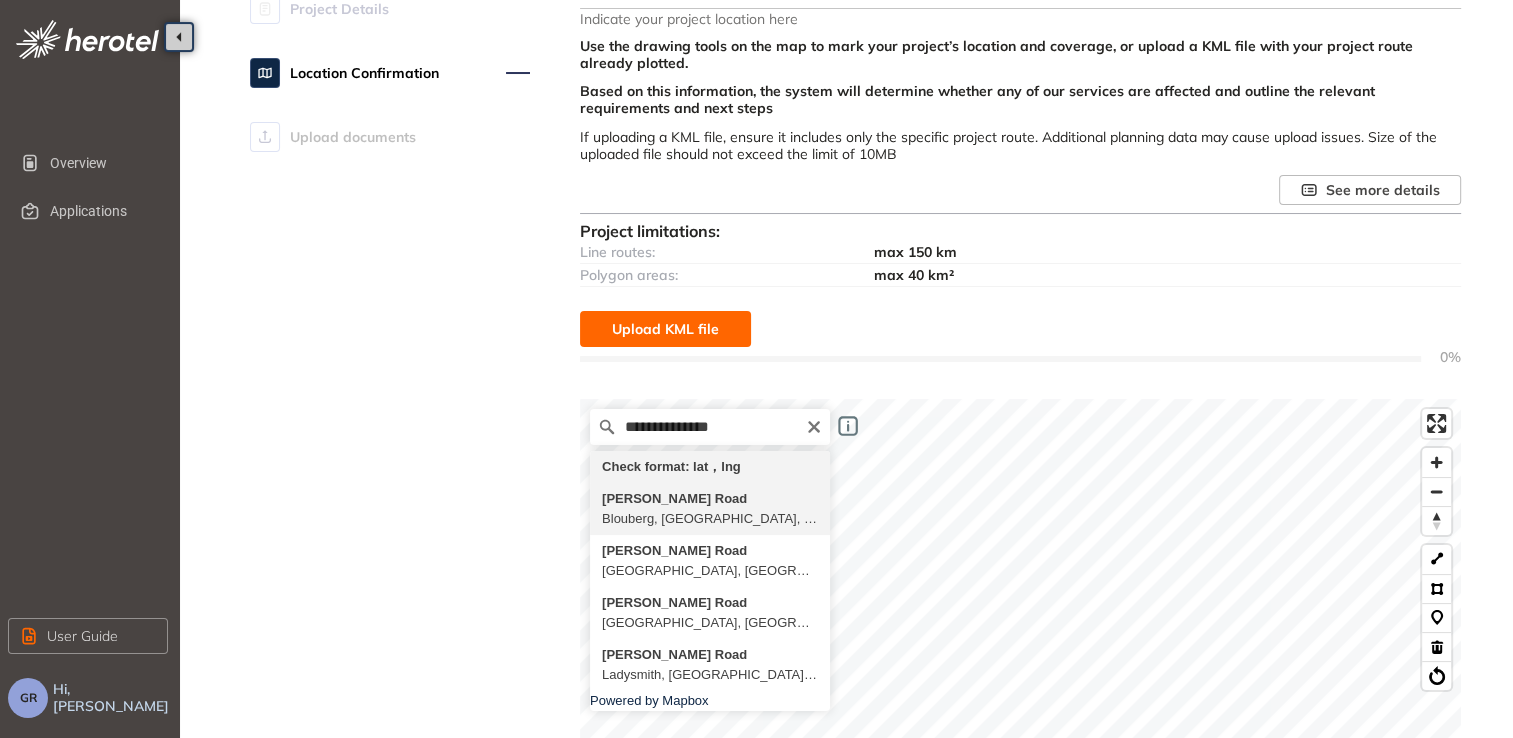 type on "**********" 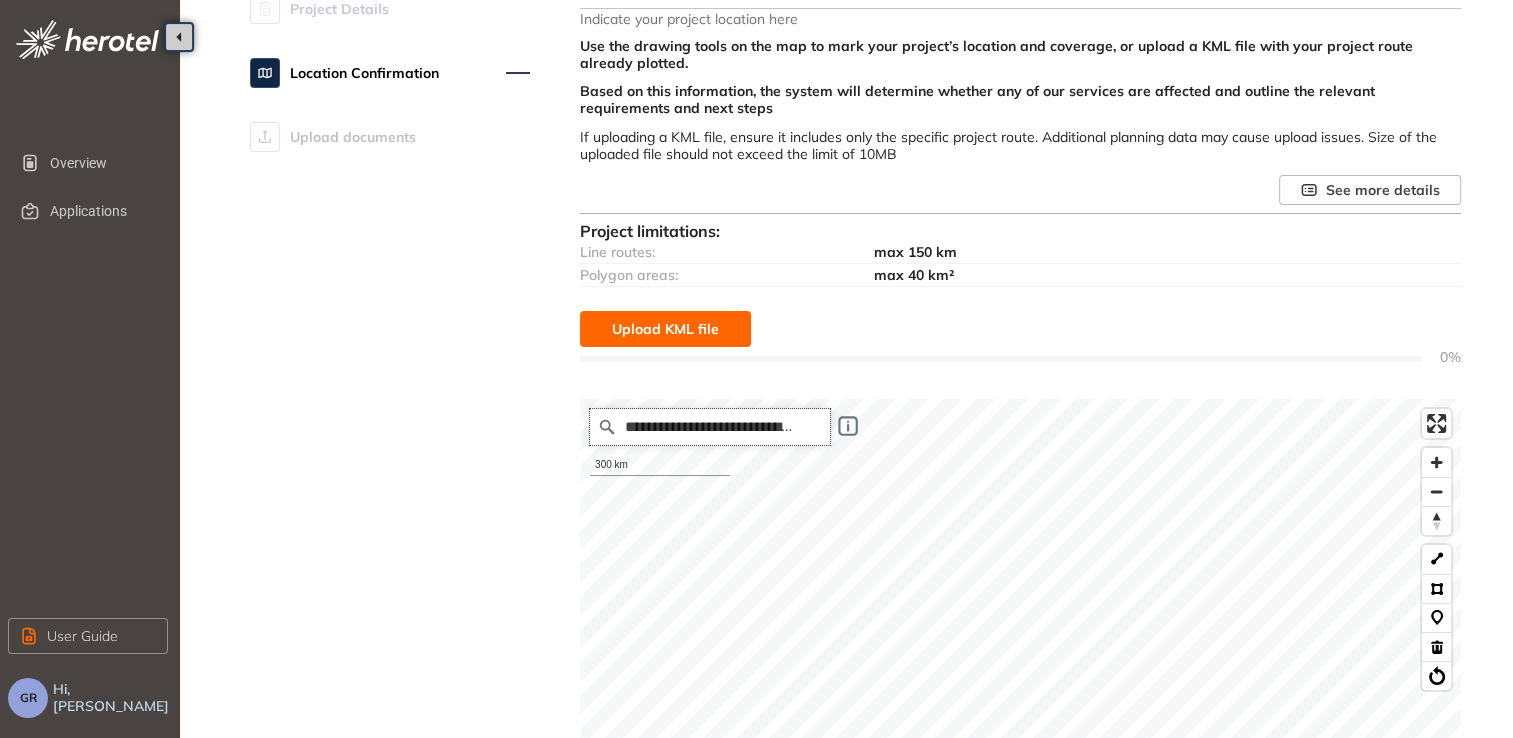 scroll, scrollTop: 0, scrollLeft: 0, axis: both 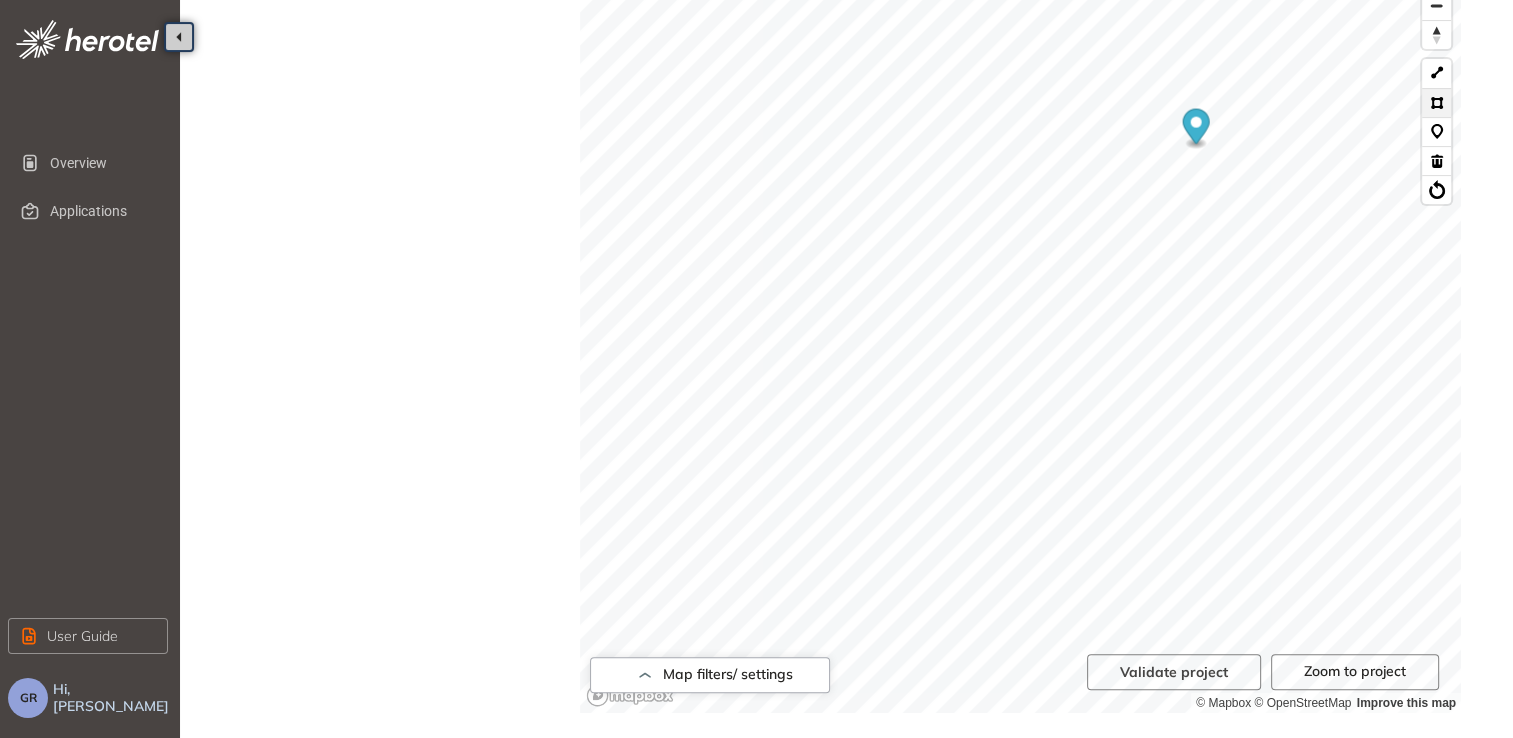 click at bounding box center [1436, 102] 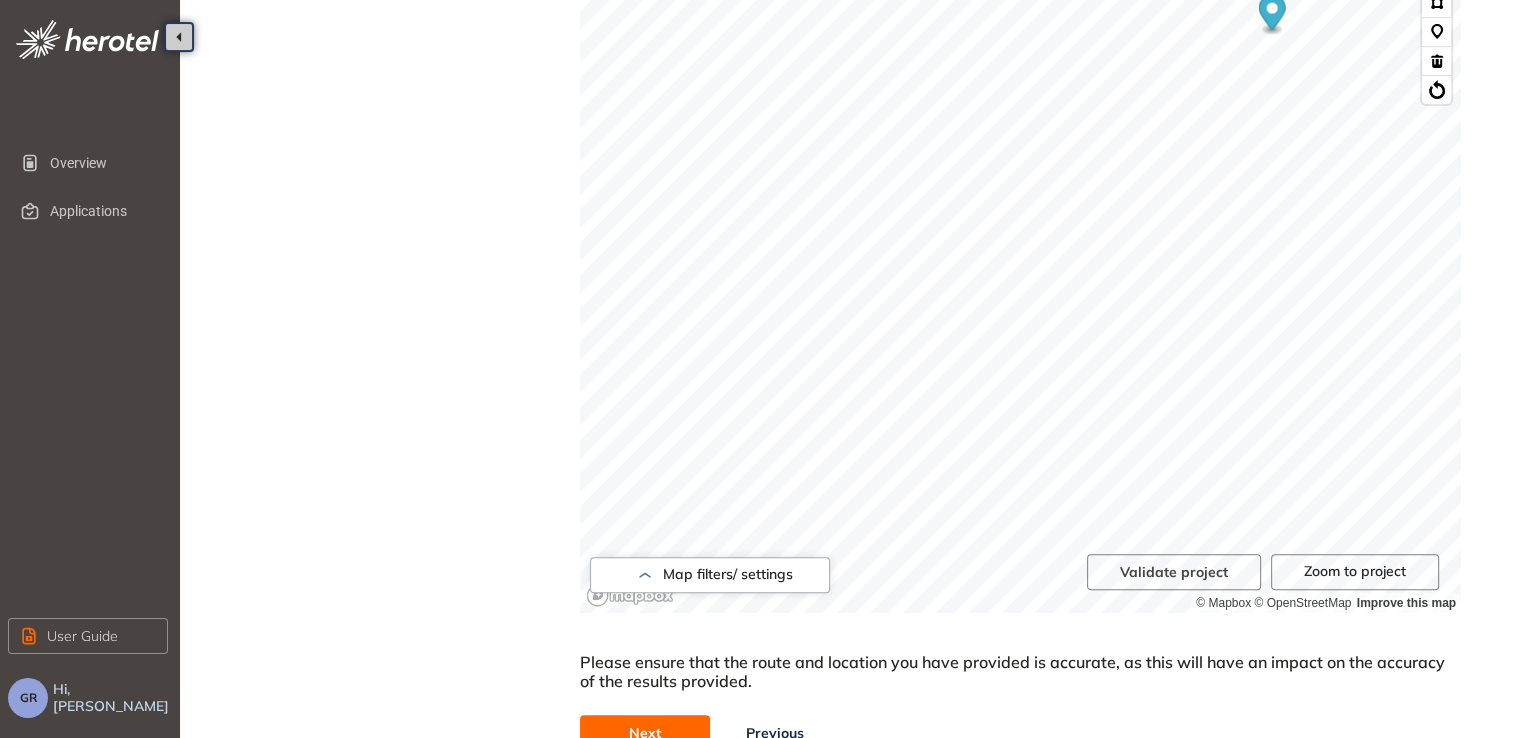 scroll, scrollTop: 740, scrollLeft: 0, axis: vertical 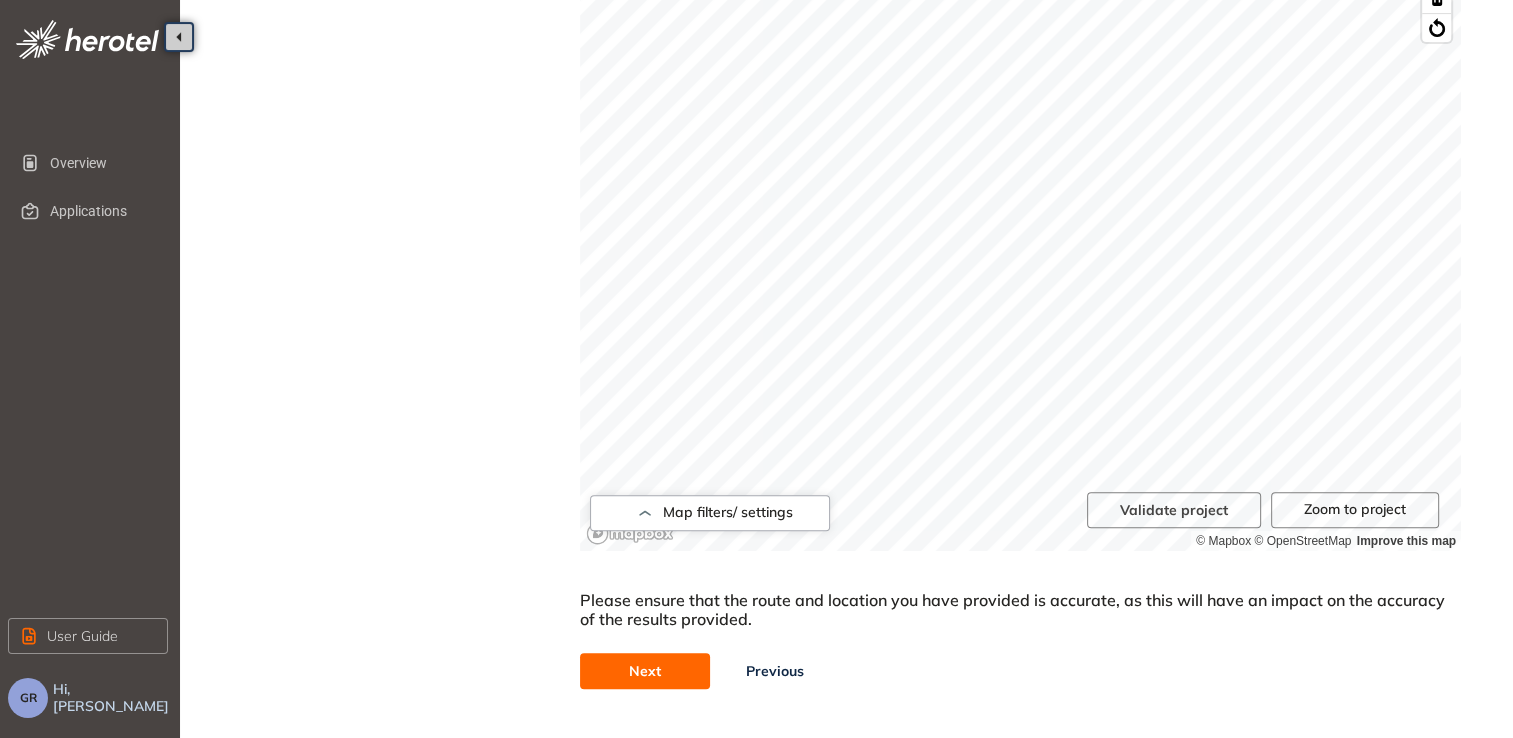 click on "Next" at bounding box center [645, 671] 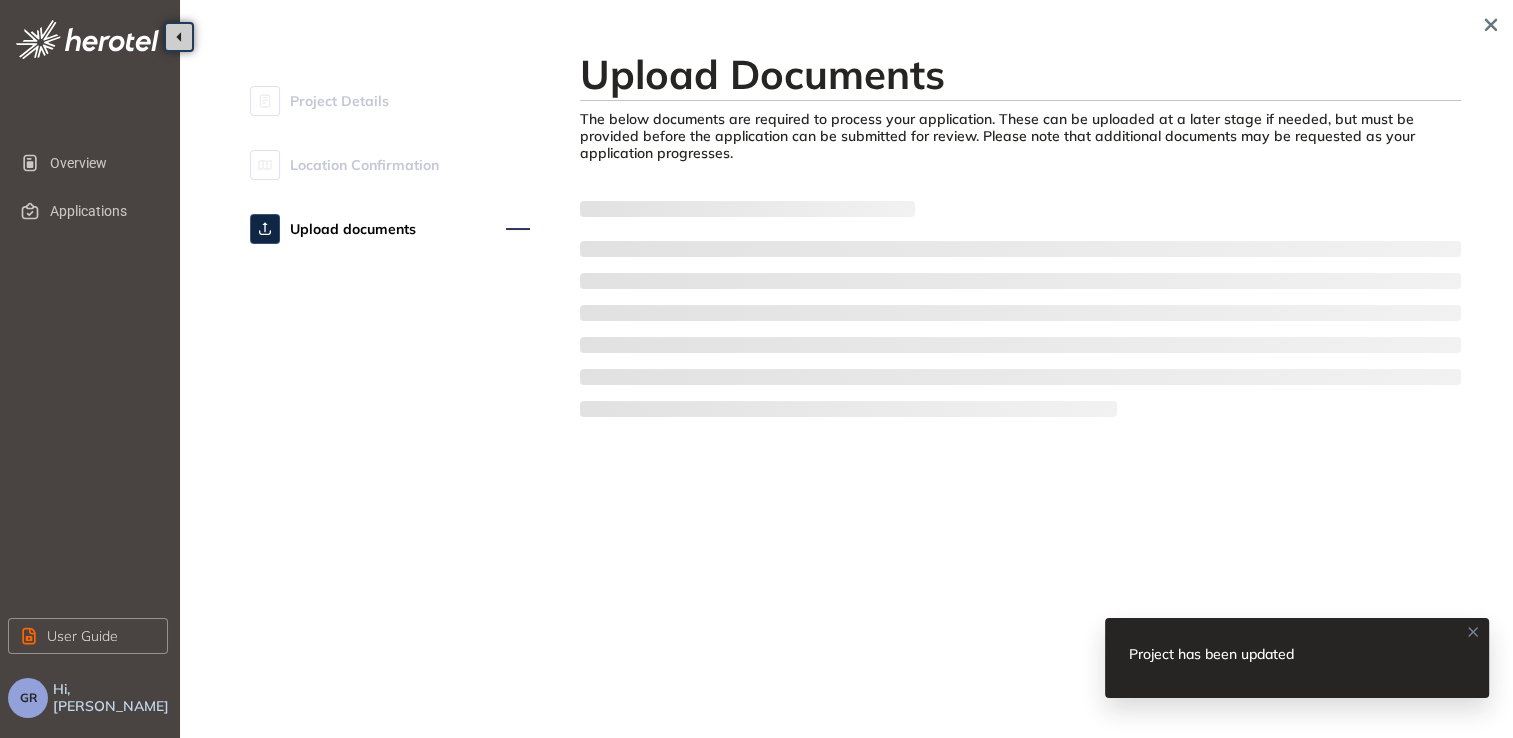 scroll, scrollTop: 0, scrollLeft: 0, axis: both 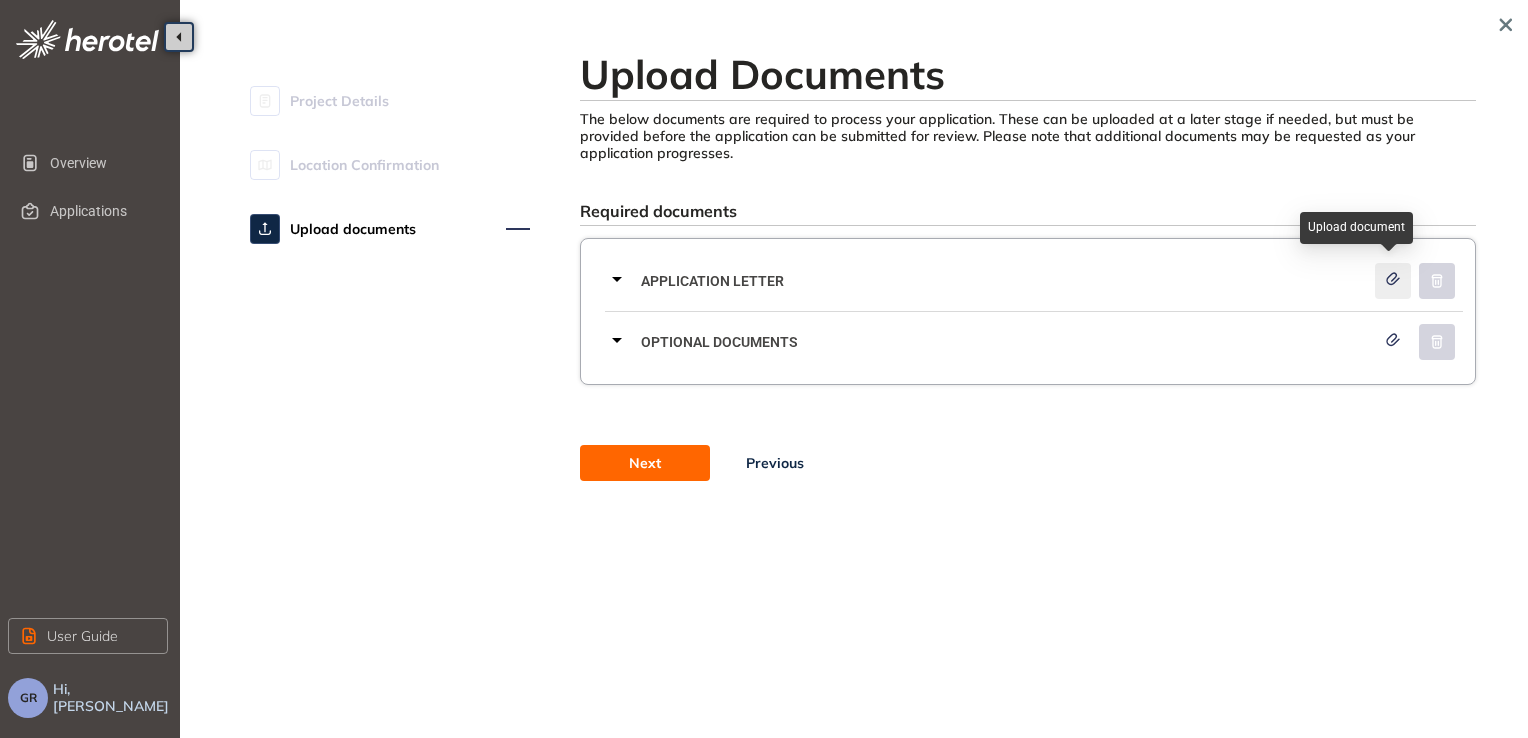 click 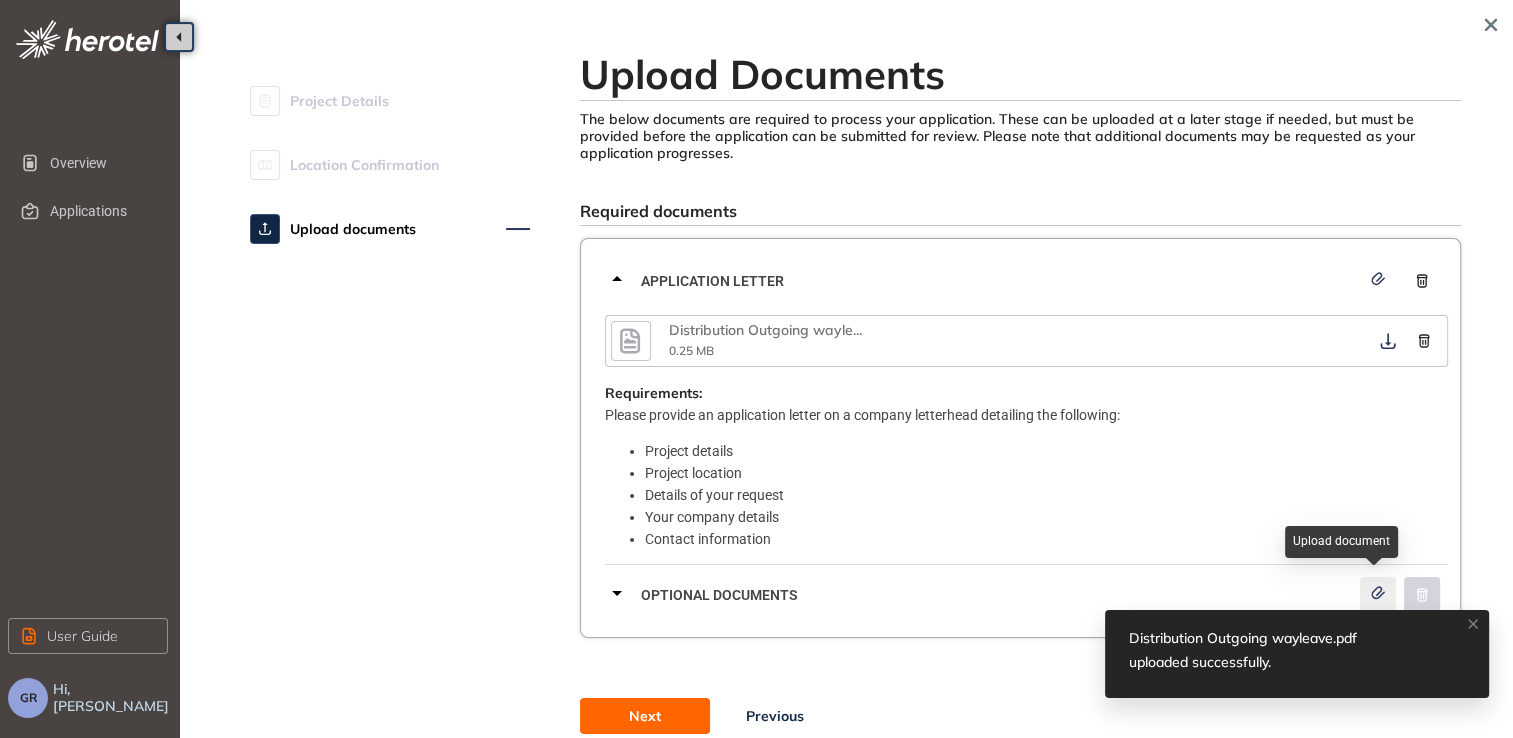 click 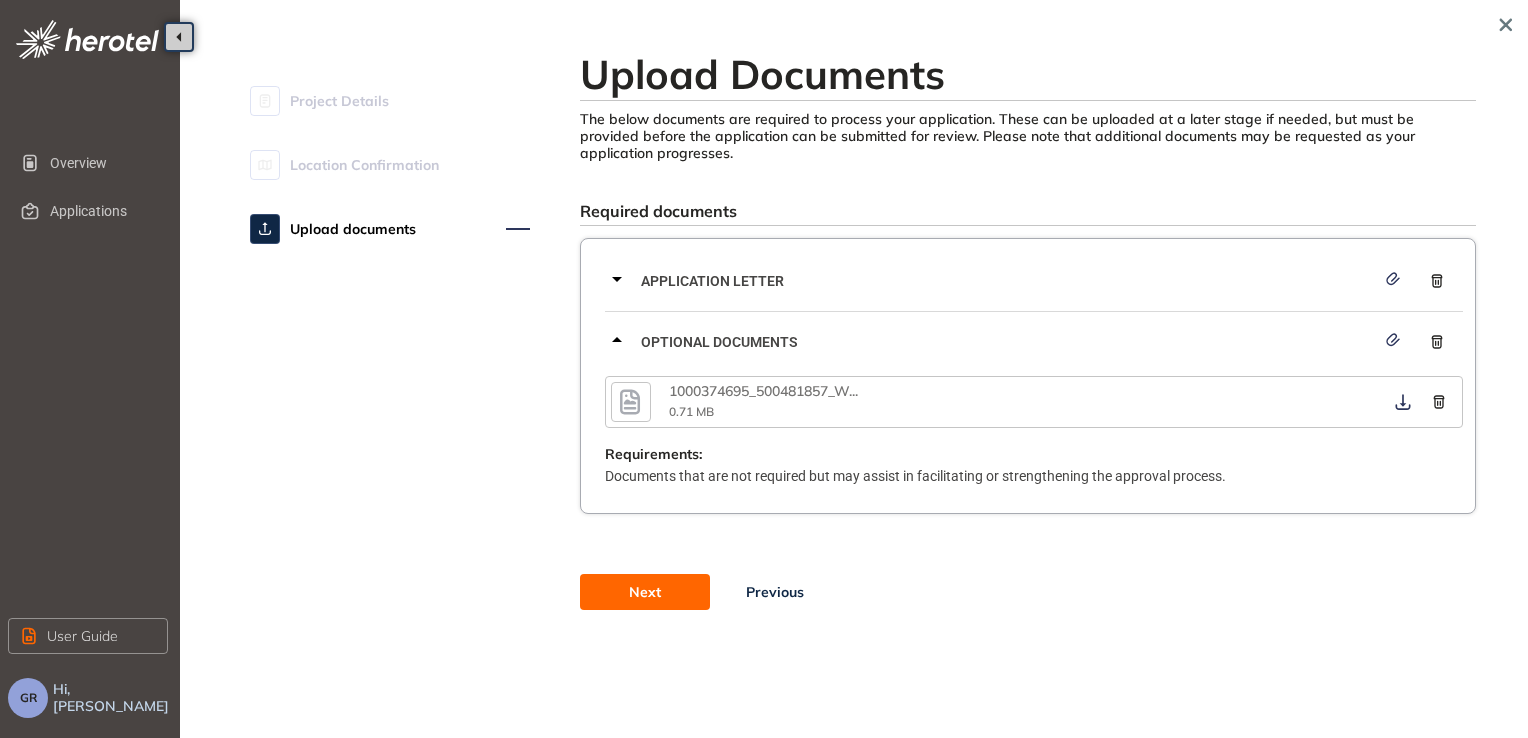 click on "Next" at bounding box center [645, 592] 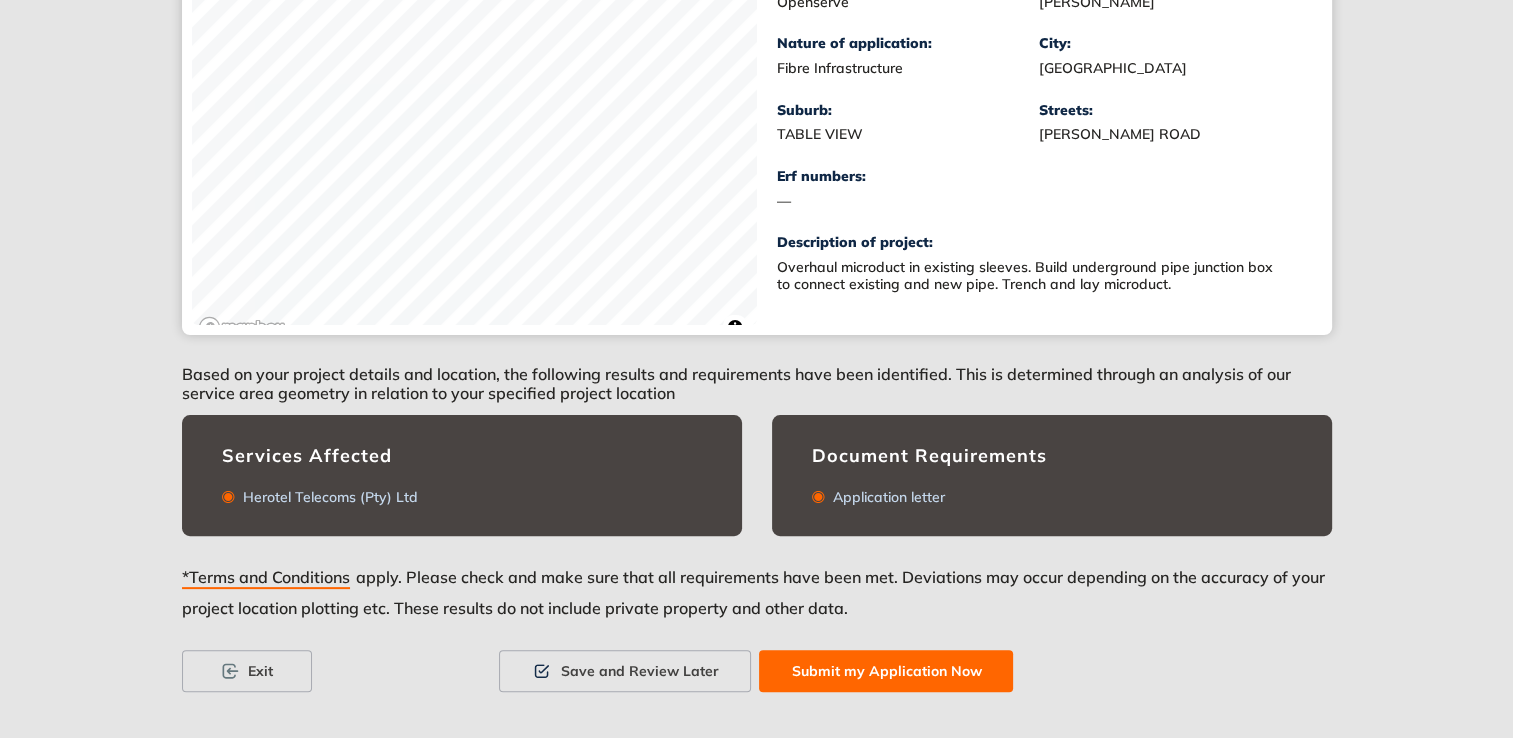 scroll, scrollTop: 438, scrollLeft: 0, axis: vertical 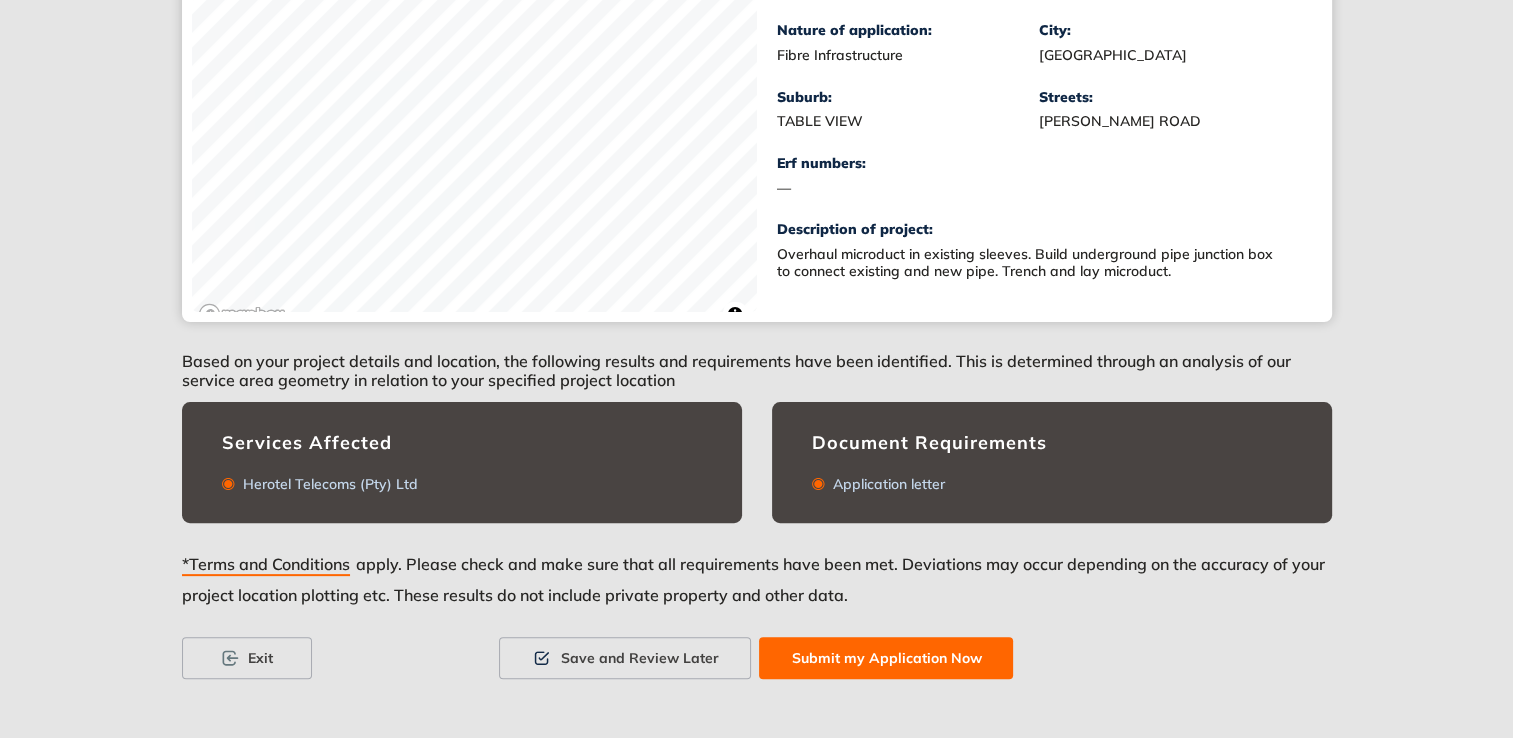 click on "Submit my Application Now" at bounding box center (886, 658) 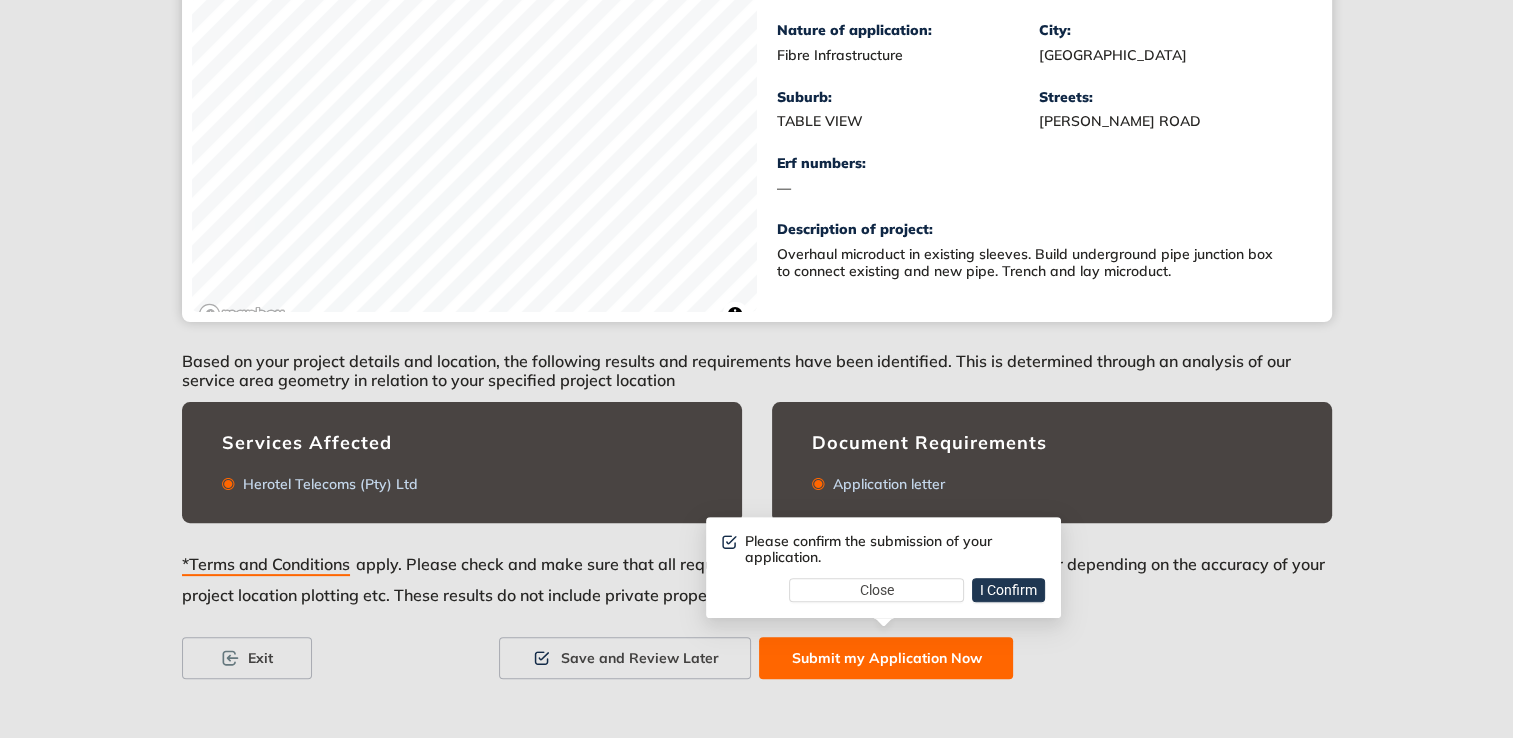 click on "I Confirm" at bounding box center (1008, 590) 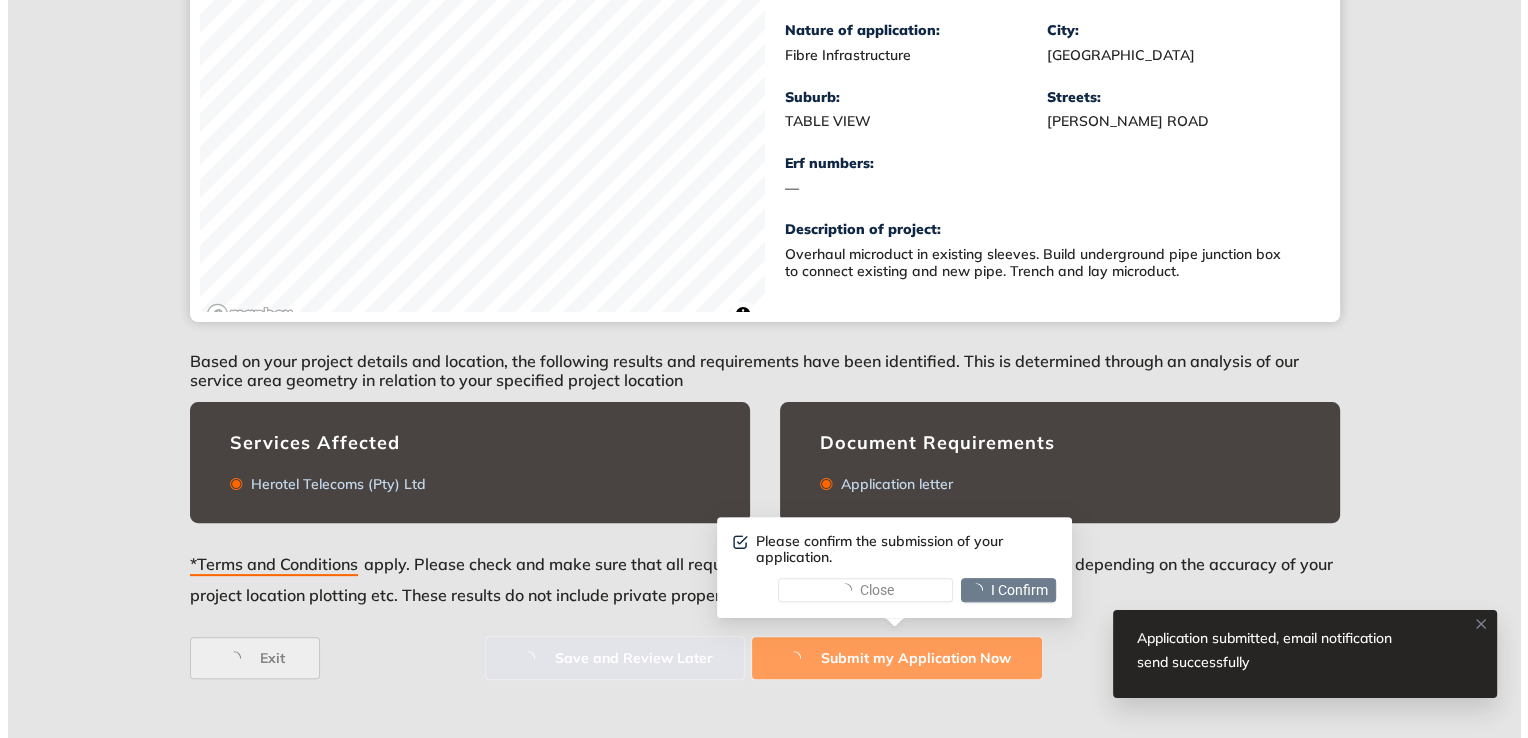 scroll, scrollTop: 0, scrollLeft: 0, axis: both 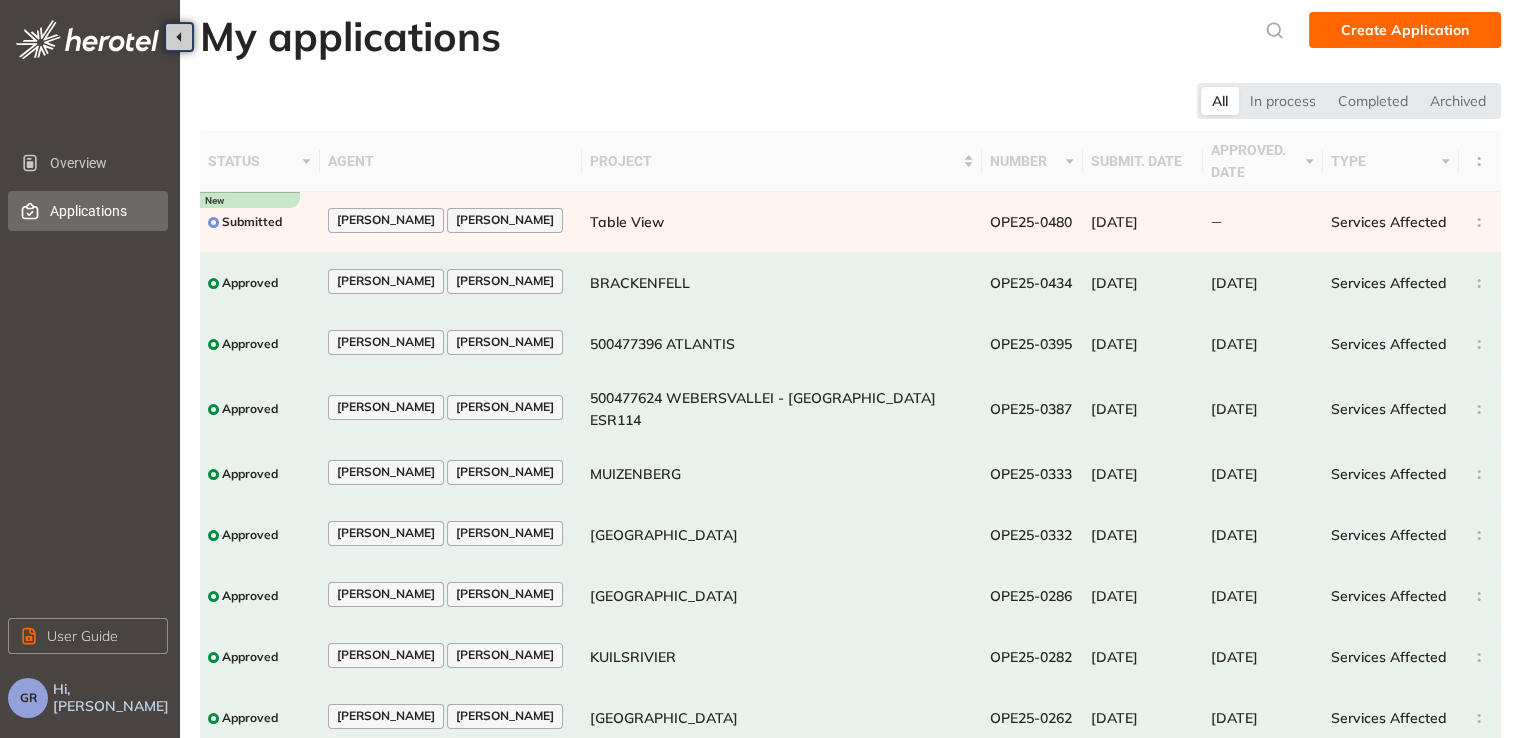 click on "GR" at bounding box center [28, 698] 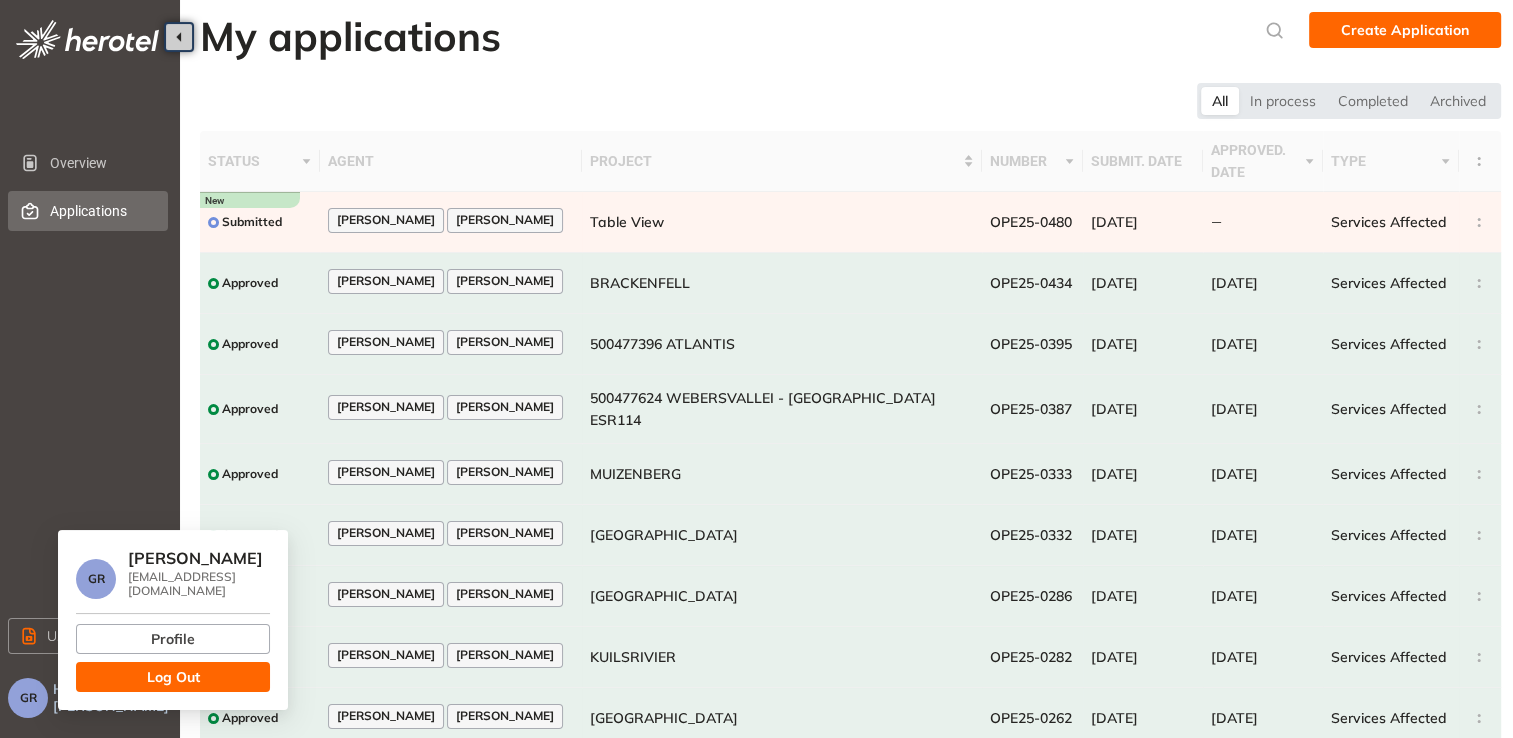 click on "Log Out" at bounding box center [173, 677] 